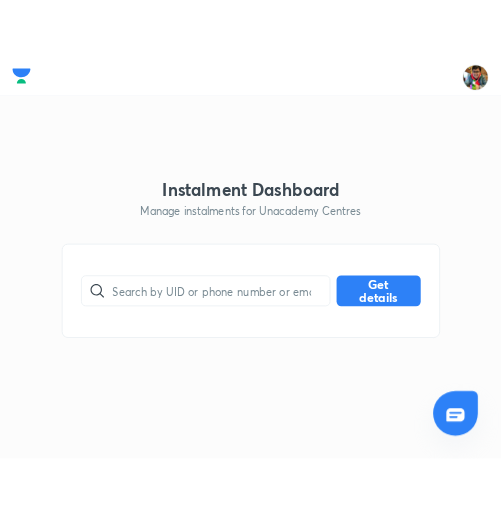 scroll, scrollTop: 0, scrollLeft: 0, axis: both 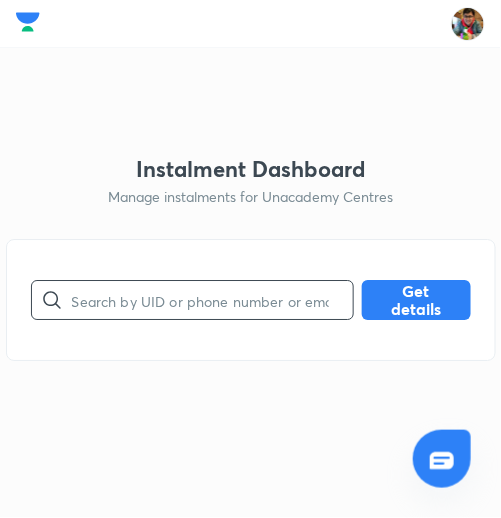 paste on "GUIO56P01Y" 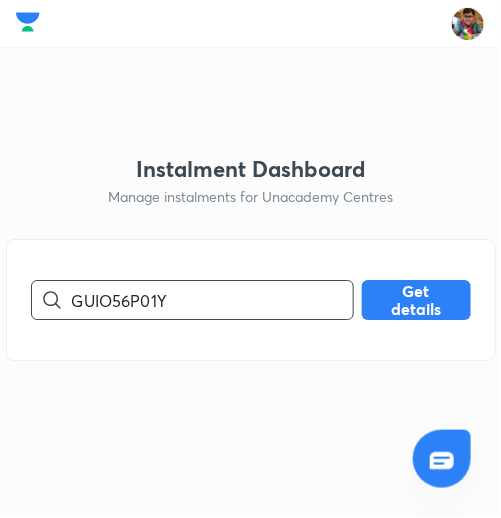 click on "GUIO56P01Y" at bounding box center (212, 300) 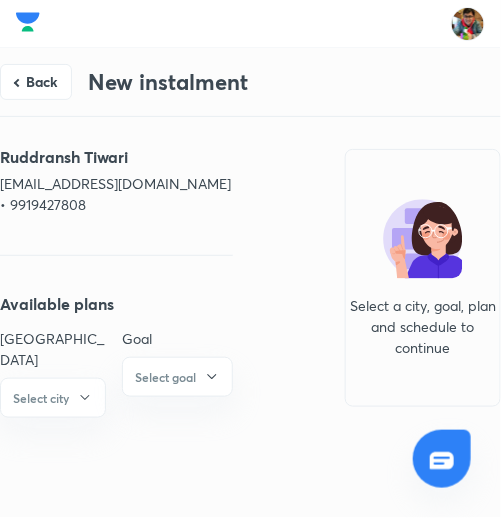 click on "[EMAIL_ADDRESS][DOMAIN_NAME] • 9919427808" at bounding box center (116, 194) 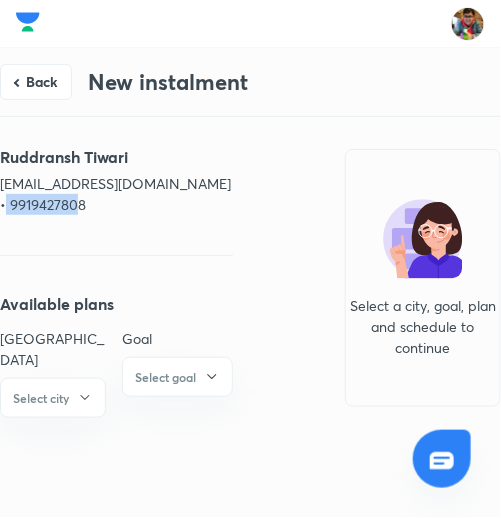click on "[EMAIL_ADDRESS][DOMAIN_NAME] • 9919427808" at bounding box center [116, 194] 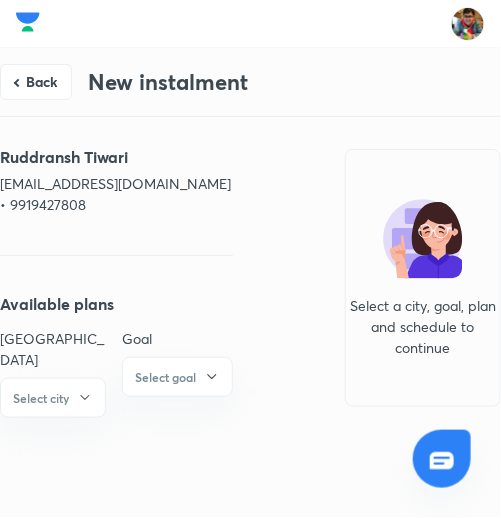click on "Ruddransh Tiwari" at bounding box center (116, 157) 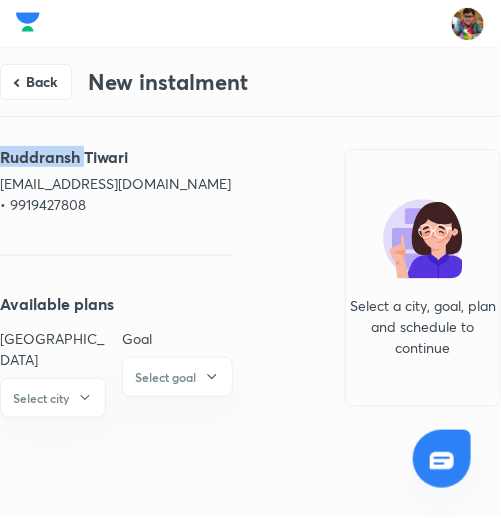 click on "Ruddransh Tiwari" at bounding box center (116, 157) 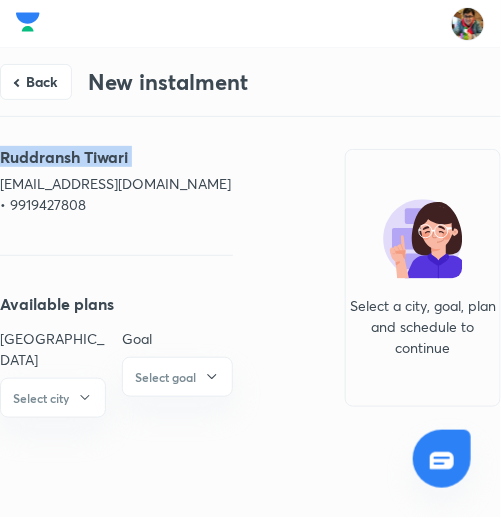 click on "Ruddransh Tiwari" at bounding box center (116, 157) 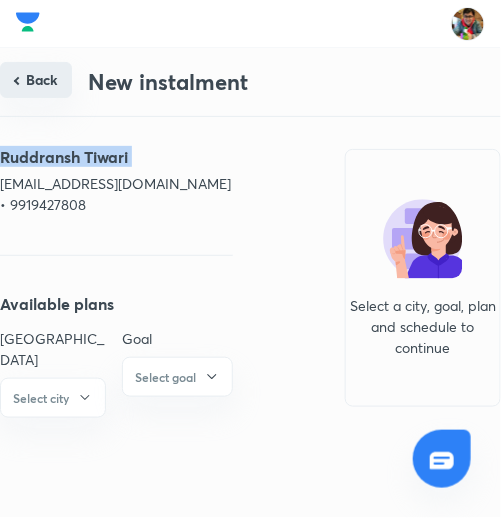 click on "Back" at bounding box center [36, 80] 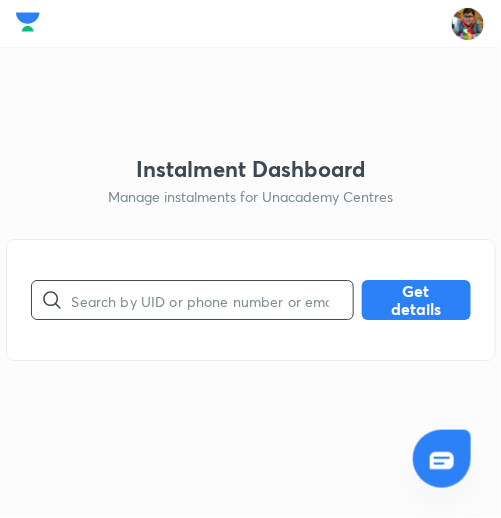 click at bounding box center (212, 300) 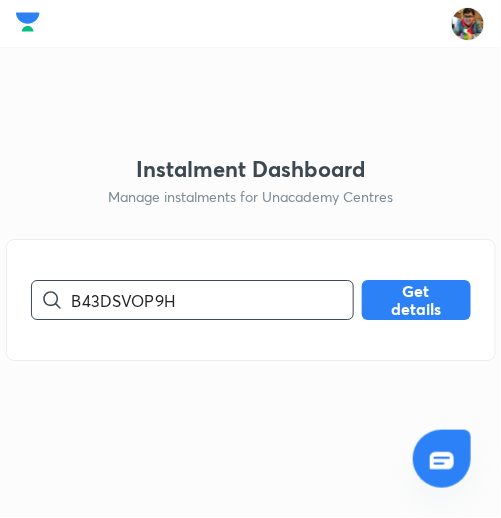 type on "B43DSVOP9H" 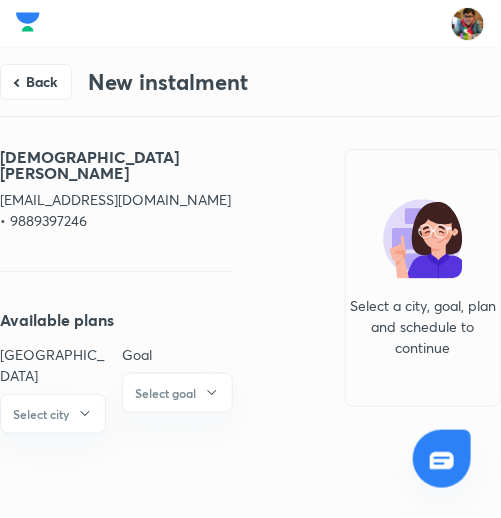 click on "[EMAIL_ADDRESS][DOMAIN_NAME] • 9889397246" at bounding box center (116, 210) 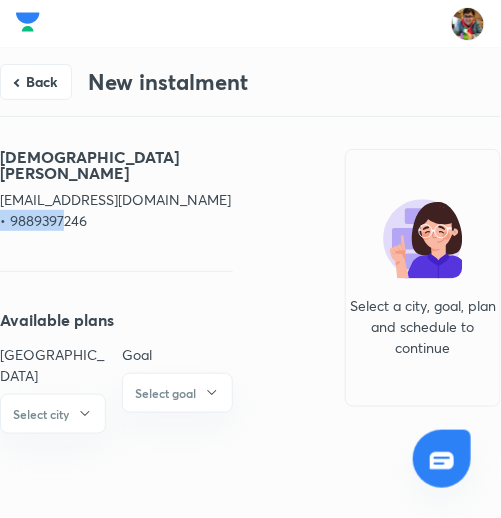 click on "[EMAIL_ADDRESS][DOMAIN_NAME] • 9889397246" at bounding box center (116, 210) 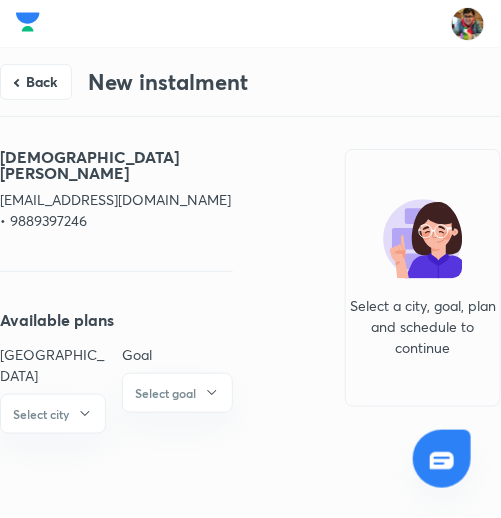click on "[DEMOGRAPHIC_DATA][PERSON_NAME]" at bounding box center (116, 165) 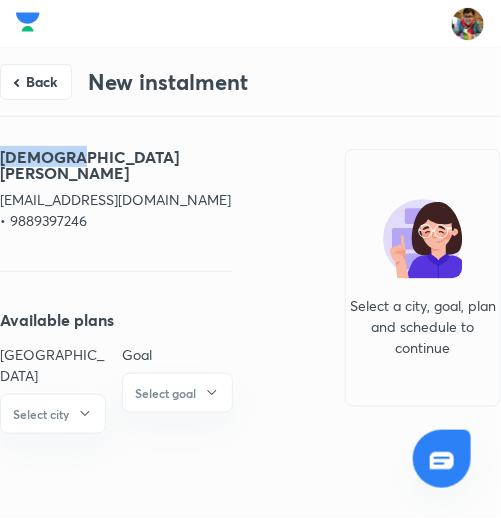 click on "[DEMOGRAPHIC_DATA][PERSON_NAME]" at bounding box center [116, 165] 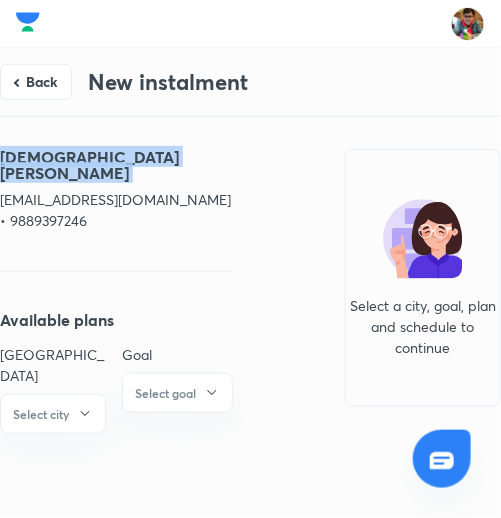 click on "[DEMOGRAPHIC_DATA][PERSON_NAME]" at bounding box center (116, 165) 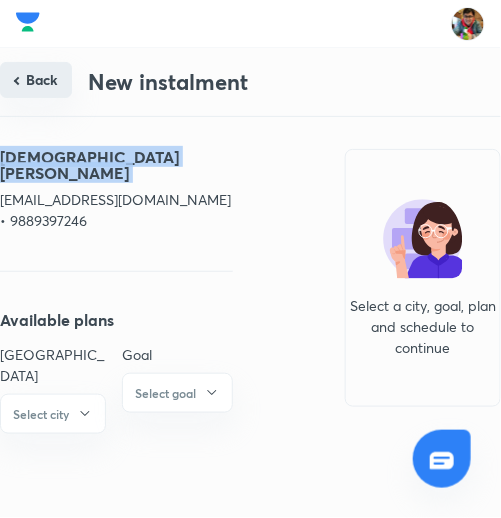 click on "Back" at bounding box center [36, 80] 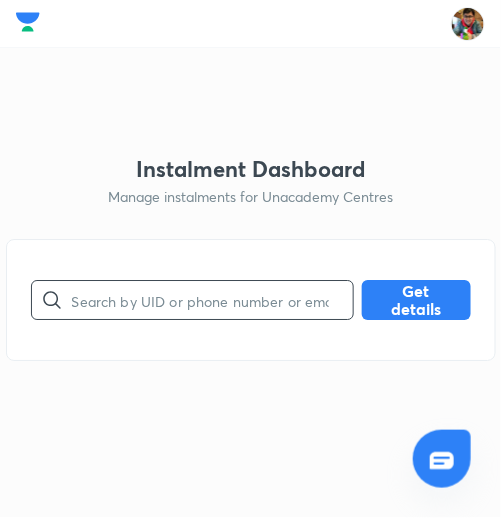 click at bounding box center (212, 300) 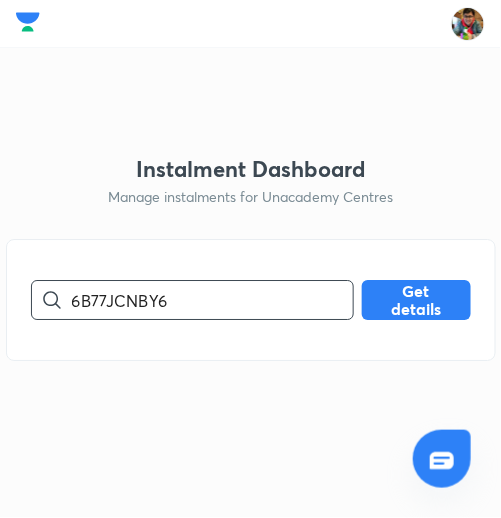 type on "6B77JCNBY6" 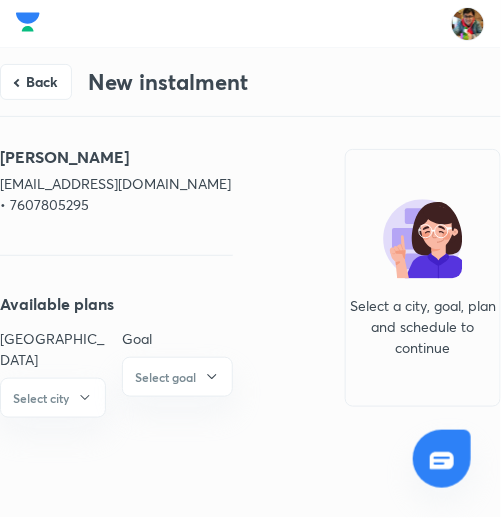 click on "[EMAIL_ADDRESS][DOMAIN_NAME] • 7607805295" at bounding box center (116, 194) 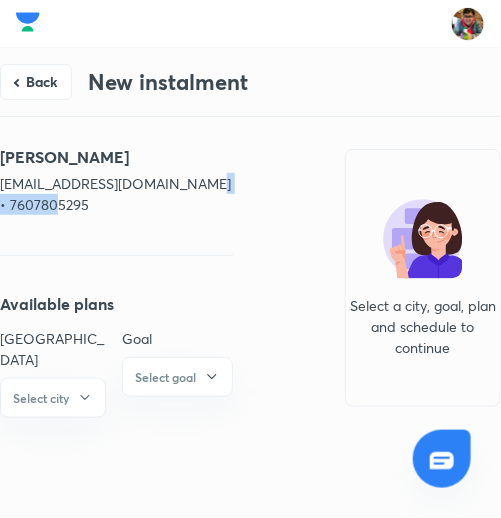 click on "[EMAIL_ADDRESS][DOMAIN_NAME] • 7607805295" at bounding box center [116, 194] 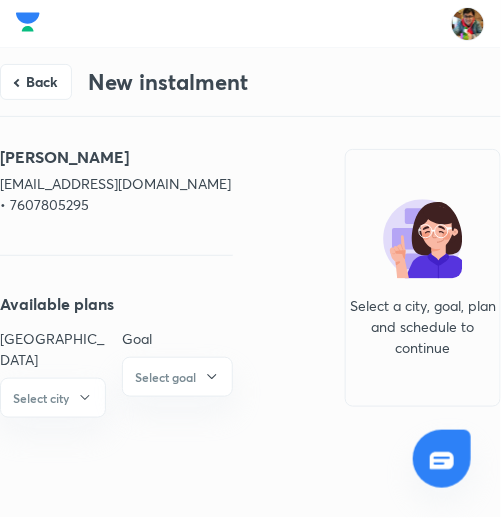 click on "[PERSON_NAME] [EMAIL_ADDRESS][DOMAIN_NAME] • 7607805295" at bounding box center (116, 190) 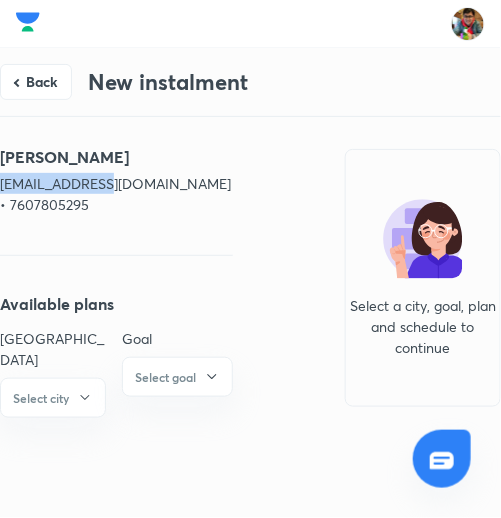 click on "[PERSON_NAME] [EMAIL_ADDRESS][DOMAIN_NAME] • 7607805295" at bounding box center (116, 190) 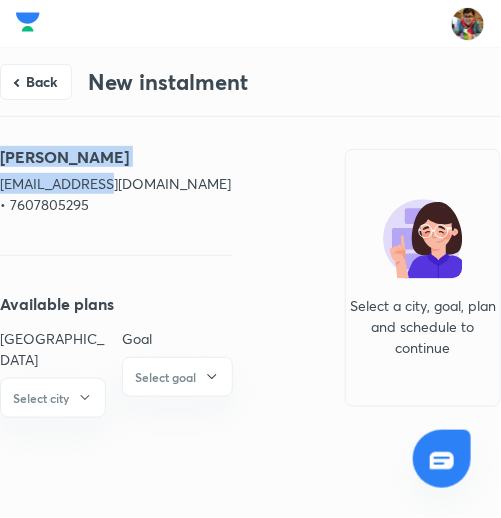 click on "[PERSON_NAME]" at bounding box center (116, 157) 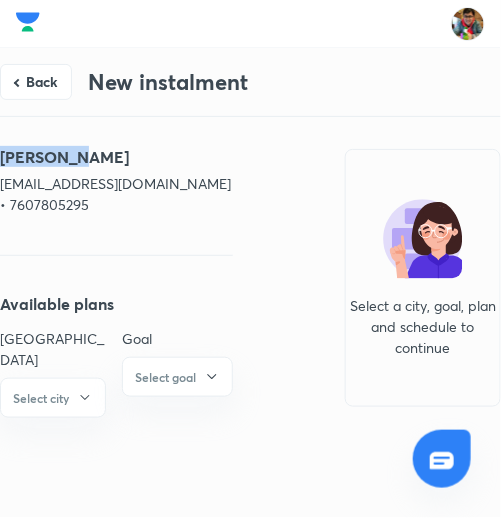 click on "[PERSON_NAME]" at bounding box center [116, 157] 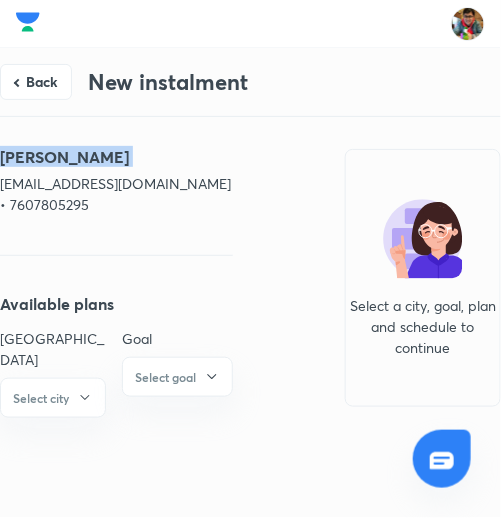 click on "[PERSON_NAME]" at bounding box center (116, 157) 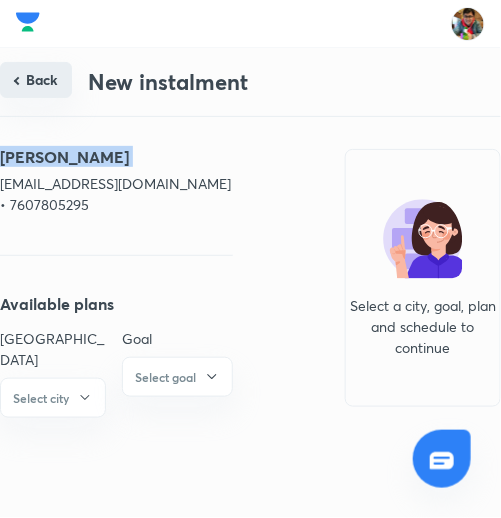 click on "Back" at bounding box center [36, 80] 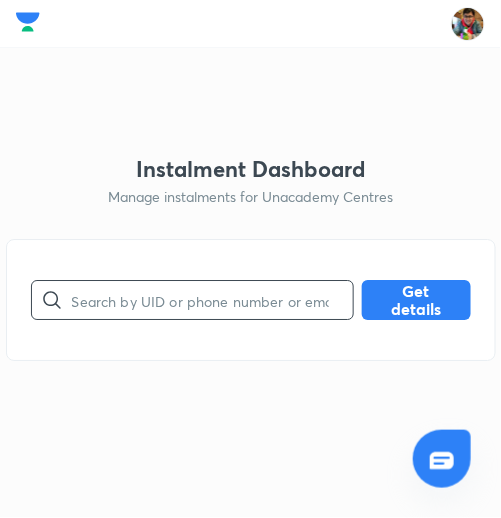 paste on "2JY3QN7UCX" 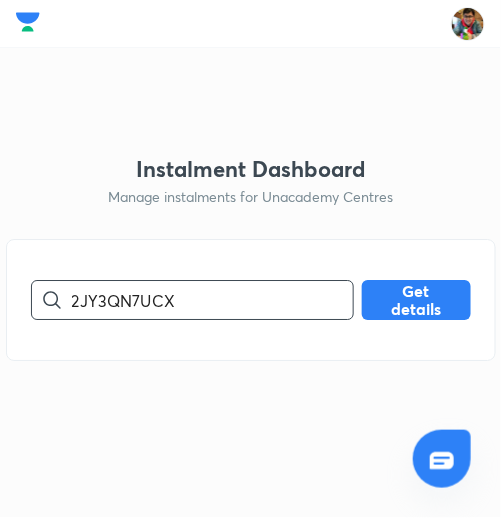 click on "2JY3QN7UCX" at bounding box center [212, 300] 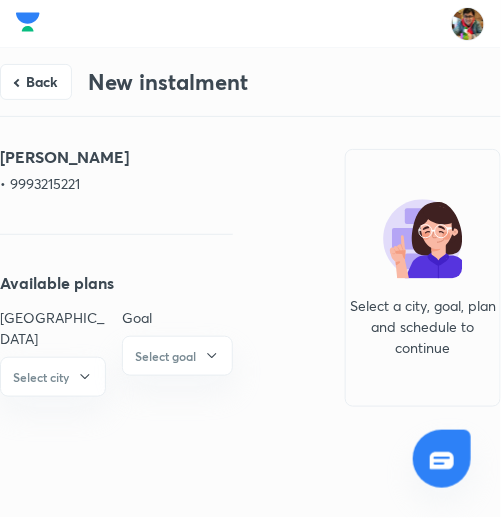 click on "• 9993215221" at bounding box center [116, 183] 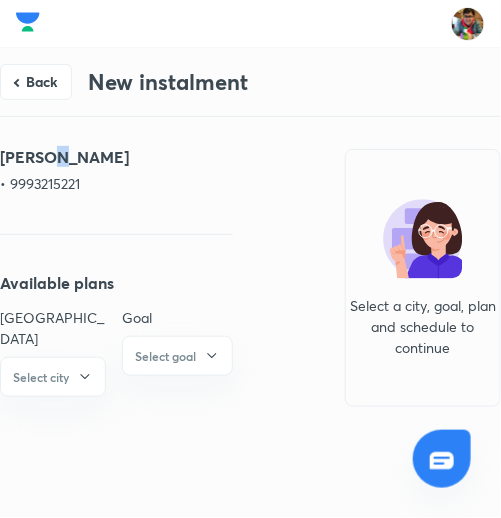 click on "[PERSON_NAME]" at bounding box center [116, 157] 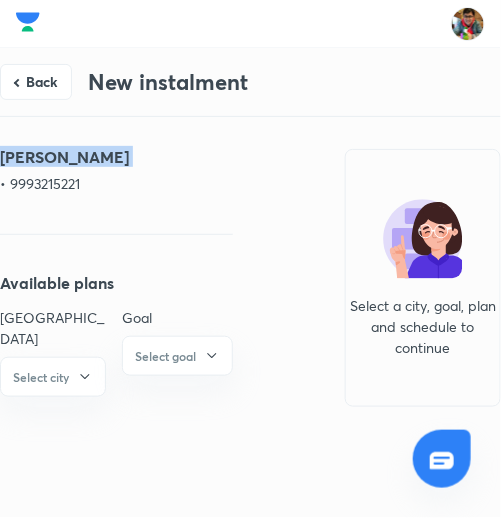 click on "[PERSON_NAME]" at bounding box center (116, 157) 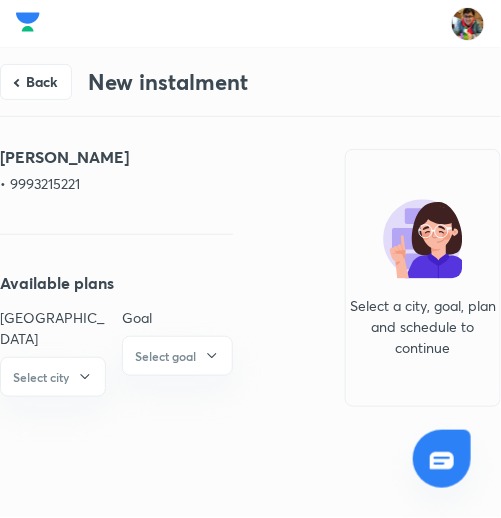 drag, startPoint x: 46, startPoint y: 100, endPoint x: 83, endPoint y: 35, distance: 74.793045 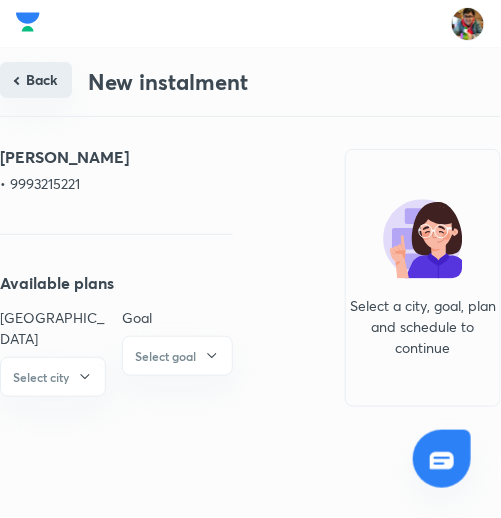 click on "Back" at bounding box center (36, 80) 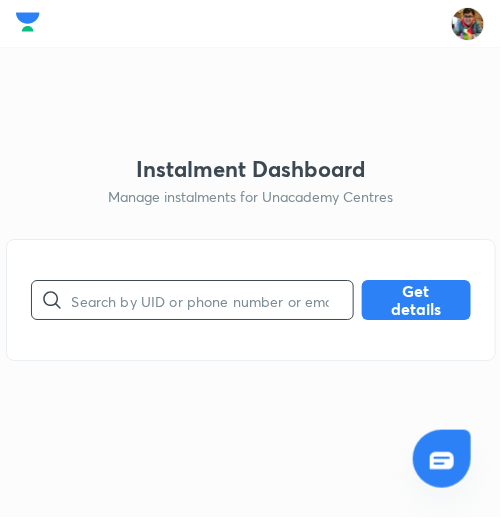 click at bounding box center [212, 300] 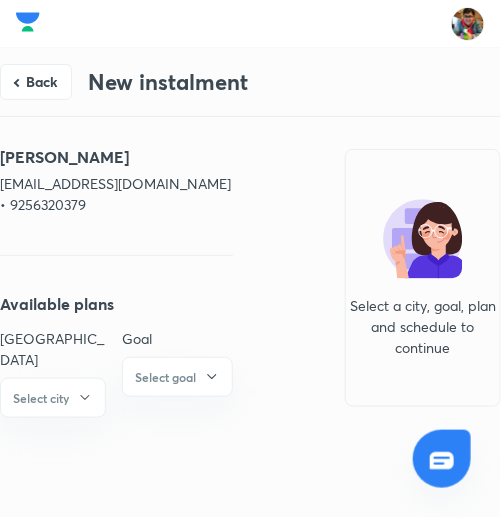 click on "[EMAIL_ADDRESS][DOMAIN_NAME] • 9256320379" at bounding box center [116, 194] 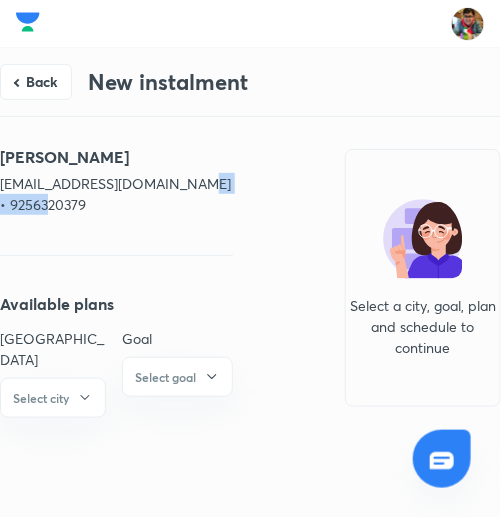 click on "[EMAIL_ADDRESS][DOMAIN_NAME] • 9256320379" at bounding box center (116, 194) 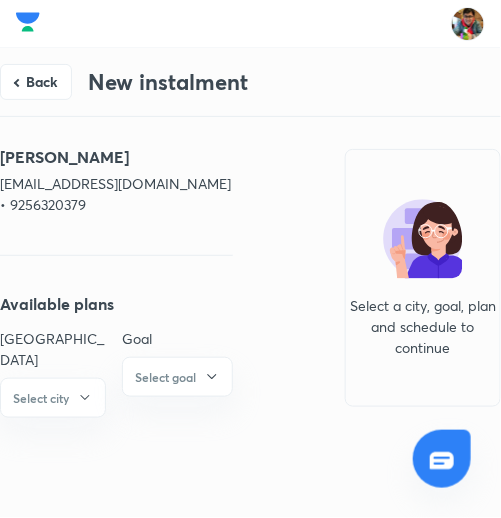 click on "Back New instalment [PERSON_NAME] [EMAIL_ADDRESS][DOMAIN_NAME] • 9256320379 Available plans Center city Select city Goal Select goal Select a city, goal, plan and schedule to continue" at bounding box center (250, 273) 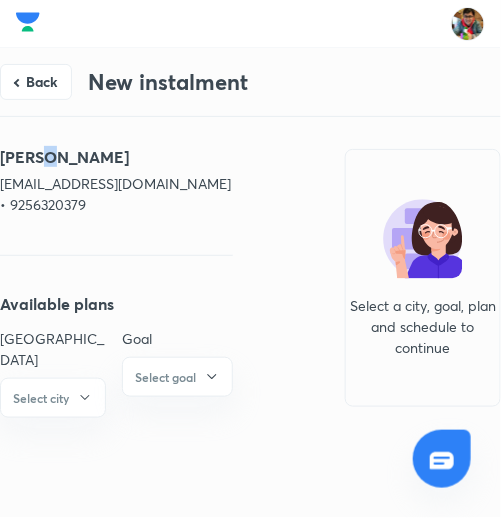 click on "Back New instalment [PERSON_NAME] [EMAIL_ADDRESS][DOMAIN_NAME] • 9256320379 Available plans Center city Select city Goal Select goal Select a city, goal, plan and schedule to continue" at bounding box center [250, 273] 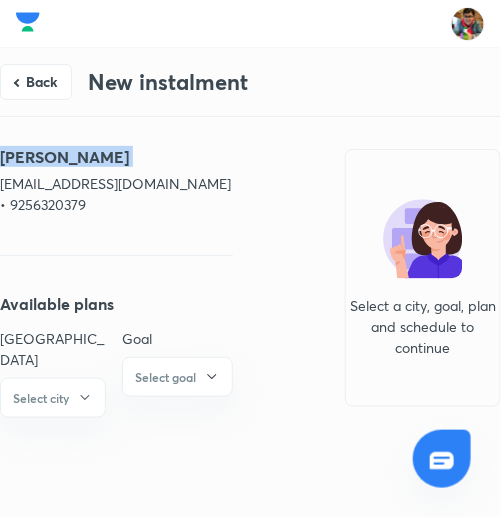 click on "[PERSON_NAME]" at bounding box center (116, 157) 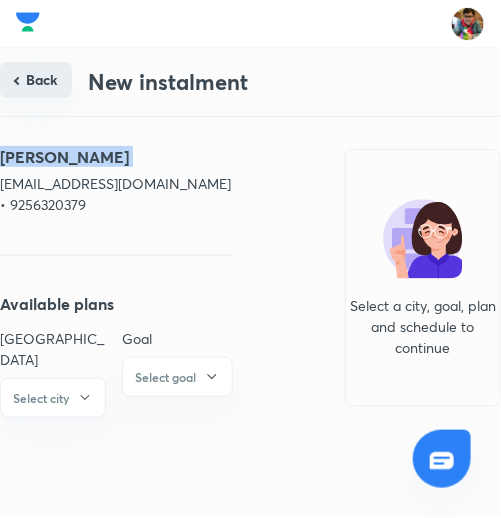 click on "Back" at bounding box center [36, 80] 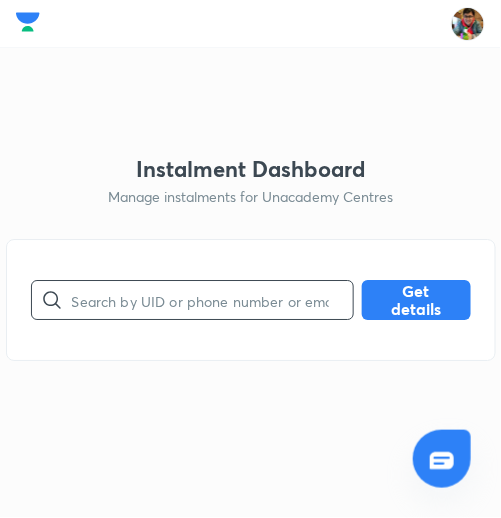 paste on "BLRUJM1537" 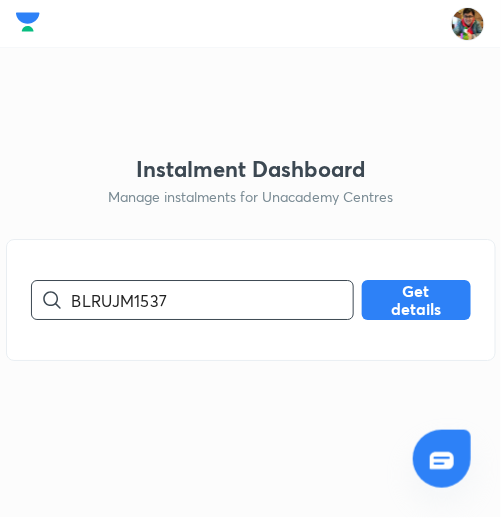 click on "BLRUJM1537" at bounding box center (212, 300) 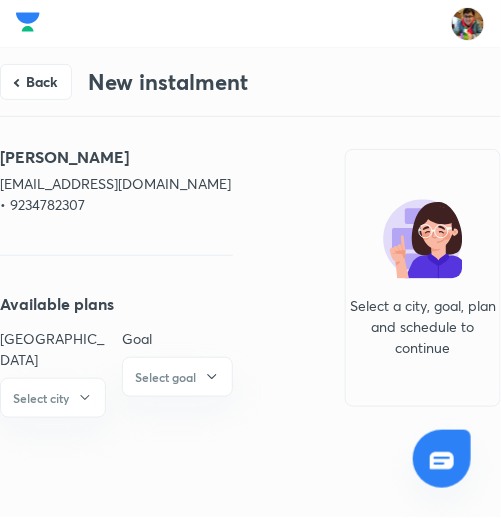 click on "[EMAIL_ADDRESS][DOMAIN_NAME] • 9234782307" at bounding box center [116, 194] 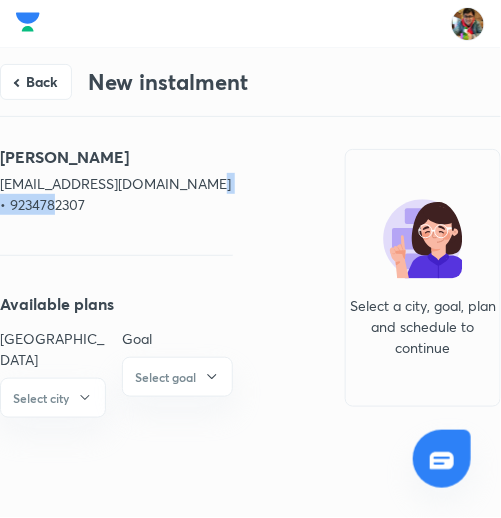 click on "[EMAIL_ADDRESS][DOMAIN_NAME] • 9234782307" at bounding box center [116, 194] 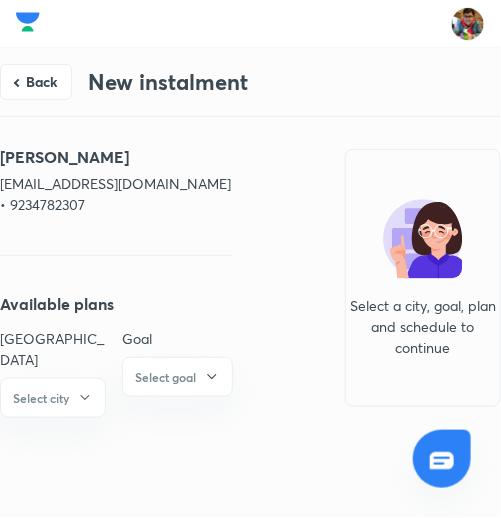 click on "[PERSON_NAME]" at bounding box center [116, 157] 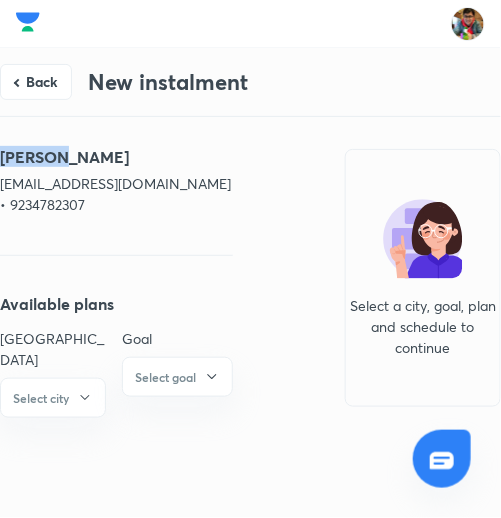 click on "[PERSON_NAME]" at bounding box center [116, 157] 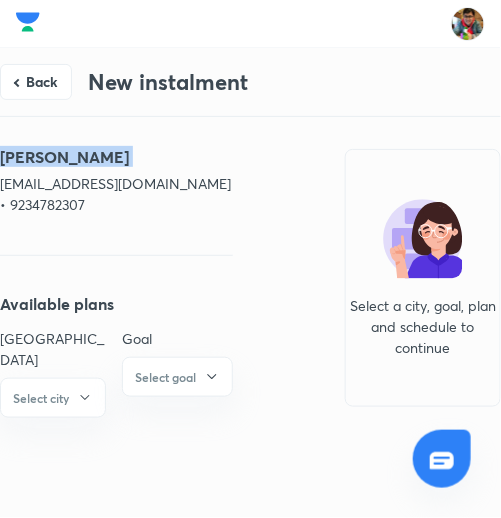 click on "[PERSON_NAME]" at bounding box center (116, 157) 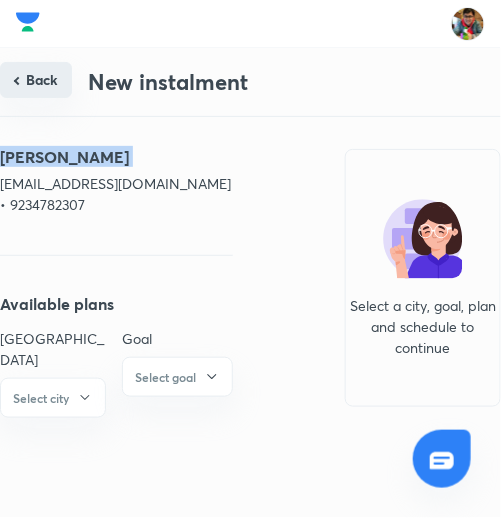 click on "Back" at bounding box center (36, 80) 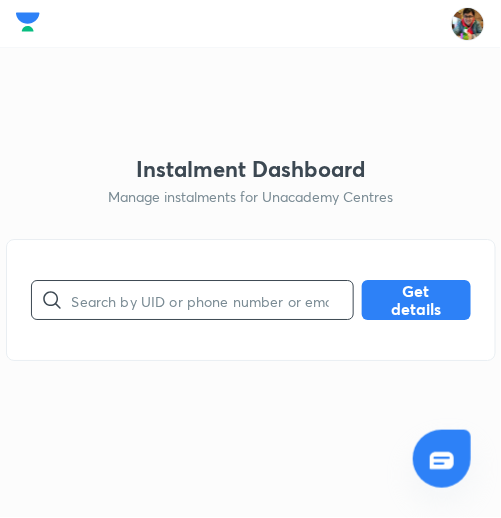click at bounding box center (212, 300) 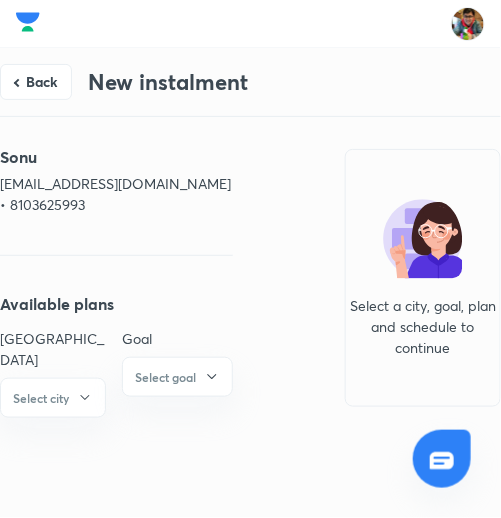 click on "[EMAIL_ADDRESS][DOMAIN_NAME] • 8103625993" at bounding box center [116, 194] 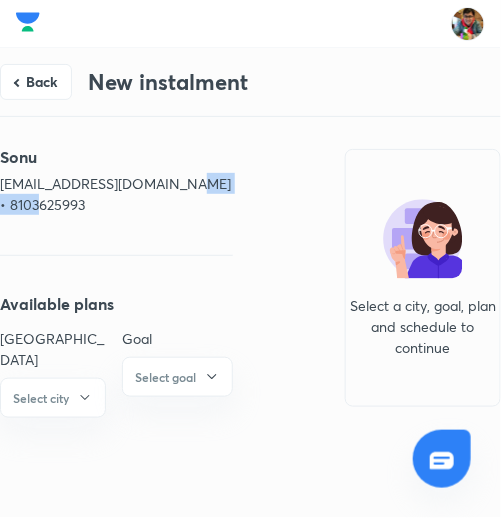 click on "[EMAIL_ADDRESS][DOMAIN_NAME] • 8103625993" at bounding box center (116, 194) 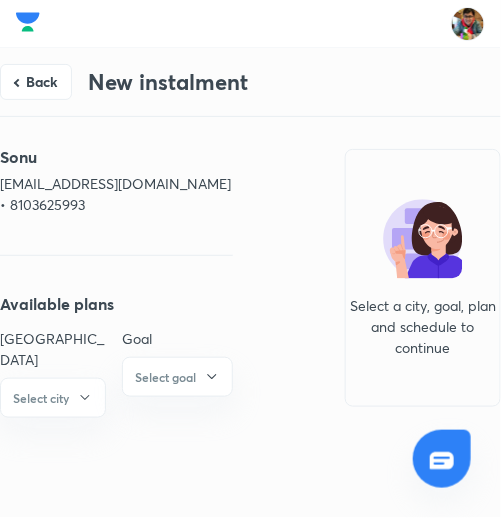 click on "Sonu" at bounding box center [116, 157] 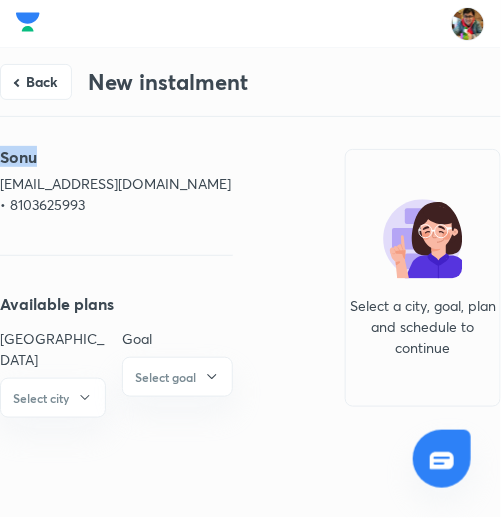 click on "Sonu" at bounding box center (116, 157) 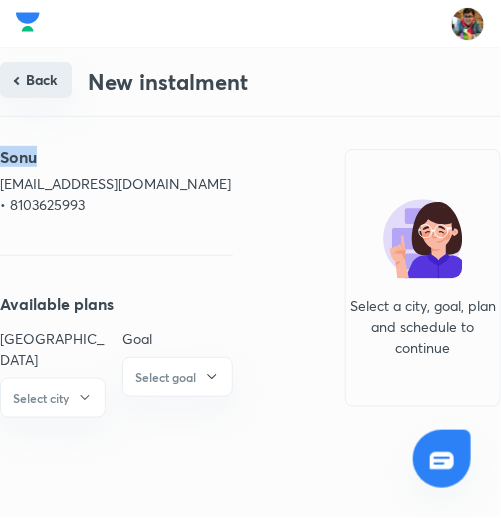 click on "Back" at bounding box center [36, 80] 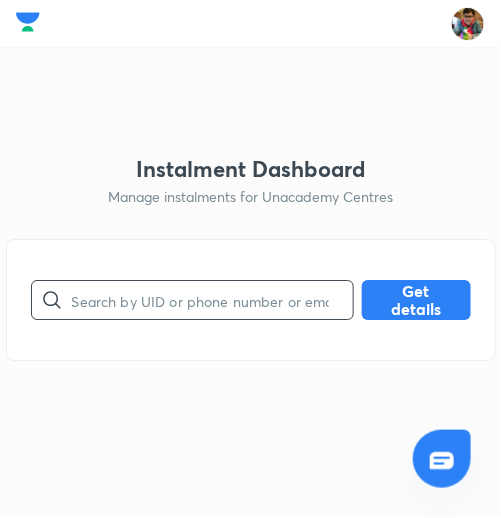 click at bounding box center (212, 300) 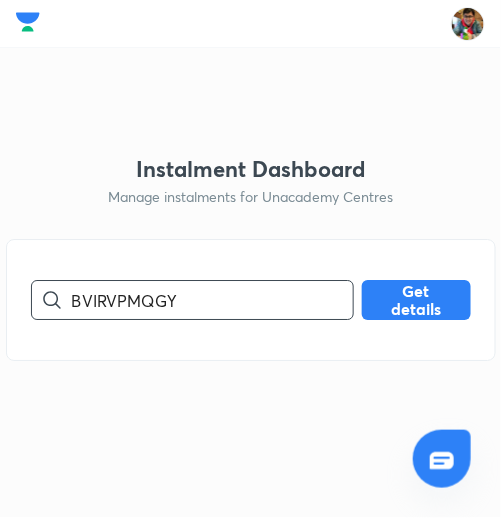 type on "BVIRVPMQGY" 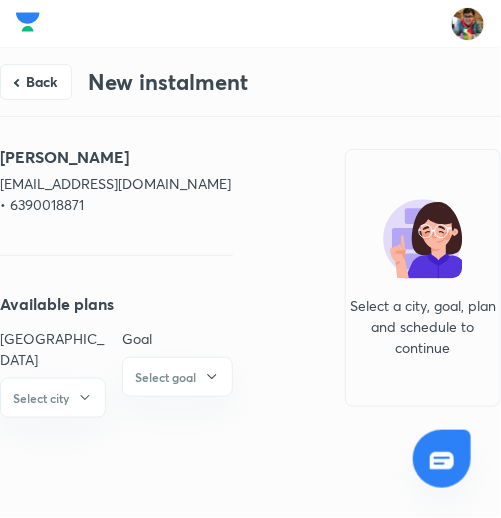 click on "[EMAIL_ADDRESS][DOMAIN_NAME] • 6390018871" at bounding box center [116, 194] 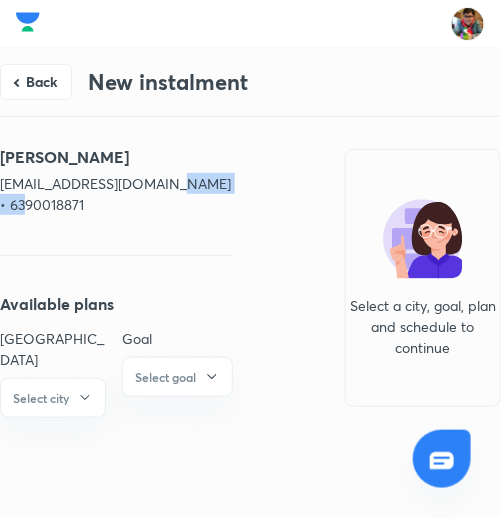 click on "[EMAIL_ADDRESS][DOMAIN_NAME] • 6390018871" at bounding box center (116, 194) 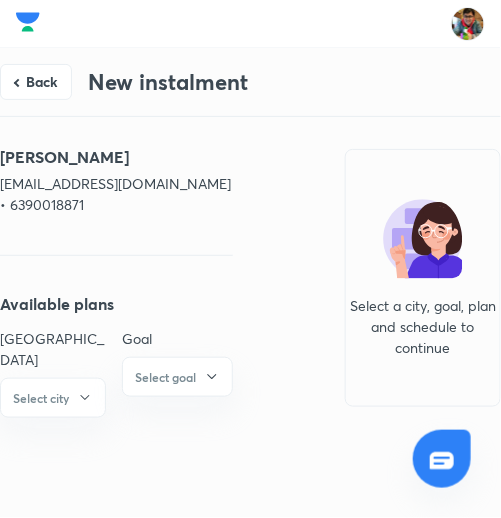 click on "[PERSON_NAME]" at bounding box center [116, 157] 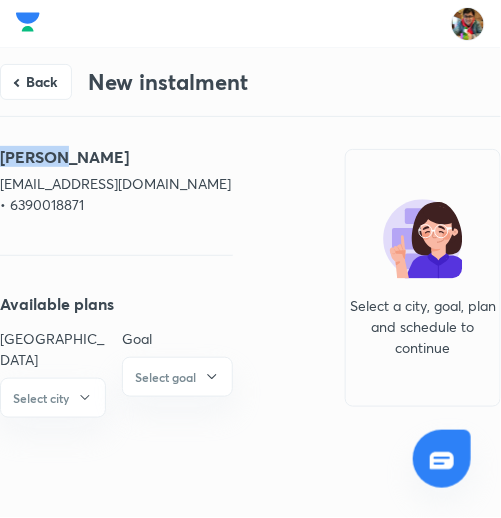 click on "[PERSON_NAME]" at bounding box center (116, 157) 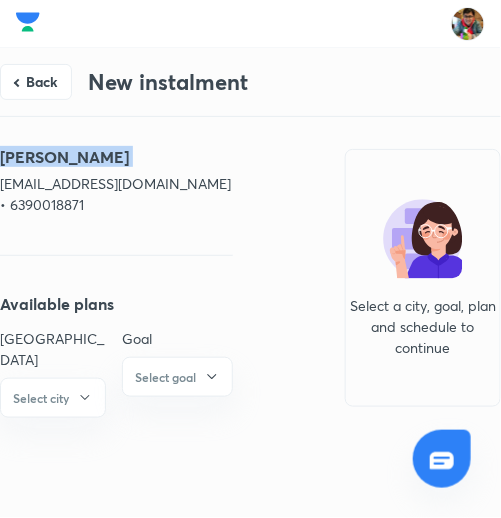 click on "[PERSON_NAME]" at bounding box center [116, 157] 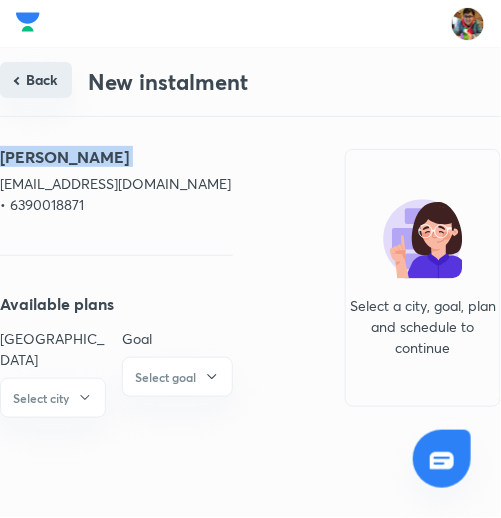 click on "Back" at bounding box center (36, 80) 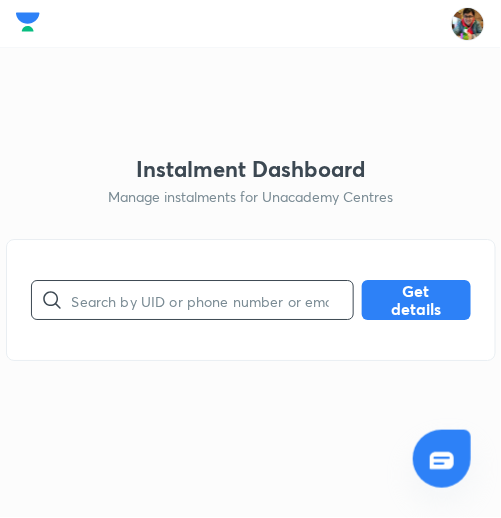paste on "PMVVJR4TAJ" 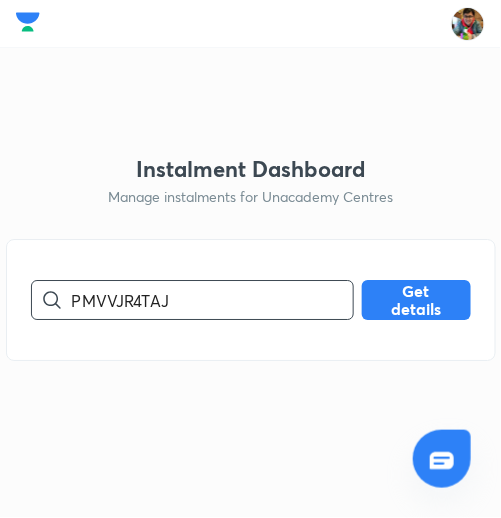 click on "PMVVJR4TAJ" at bounding box center (212, 300) 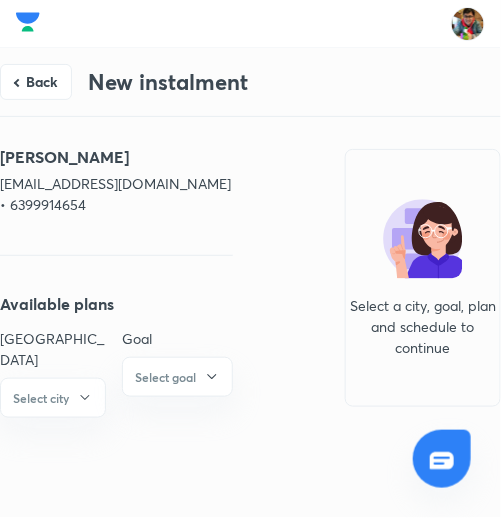 click on "[EMAIL_ADDRESS][DOMAIN_NAME] • 6399914654" at bounding box center [116, 194] 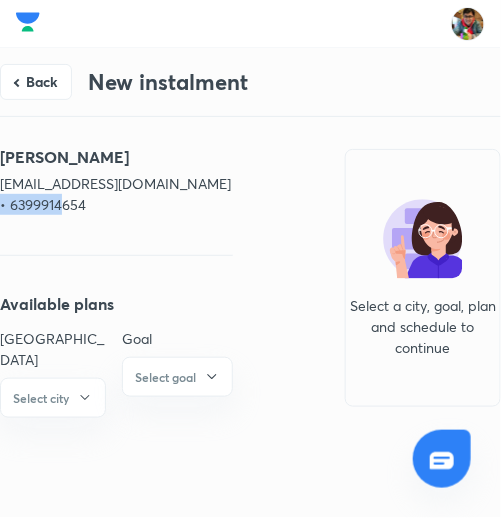 click on "[EMAIL_ADDRESS][DOMAIN_NAME] • 6399914654" at bounding box center [116, 194] 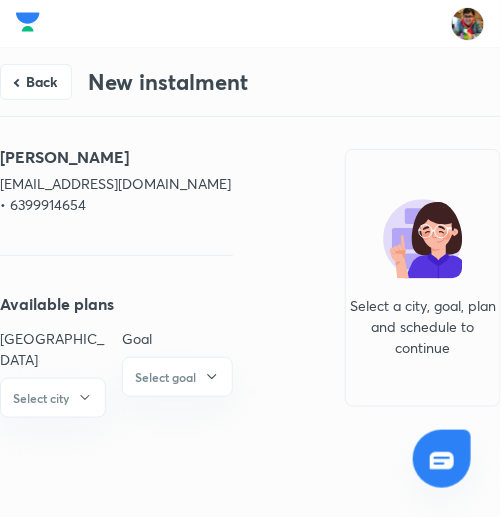 click on "[PERSON_NAME]" at bounding box center [116, 157] 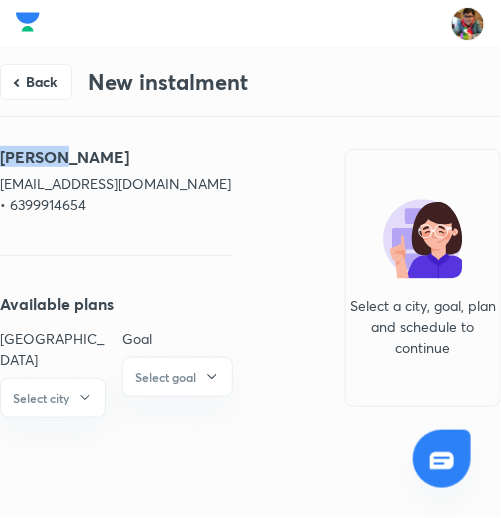 click on "[PERSON_NAME]" at bounding box center (116, 157) 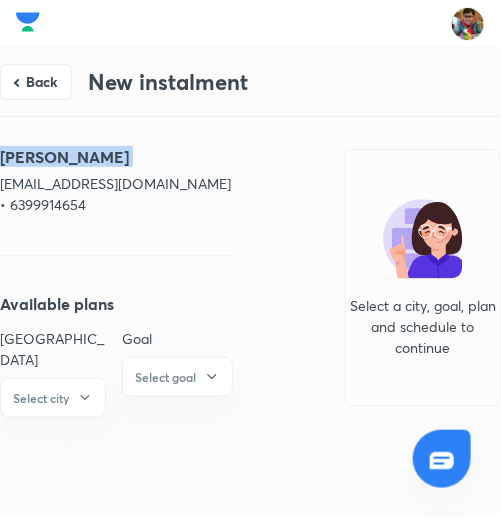 click on "[PERSON_NAME]" at bounding box center (116, 157) 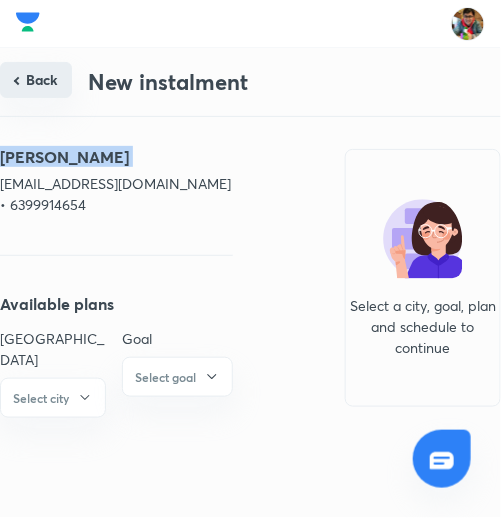 click on "Back" at bounding box center [36, 80] 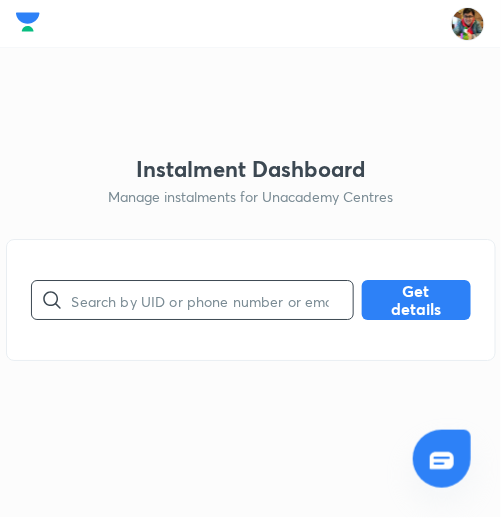 paste on "C4V2OZUURG" 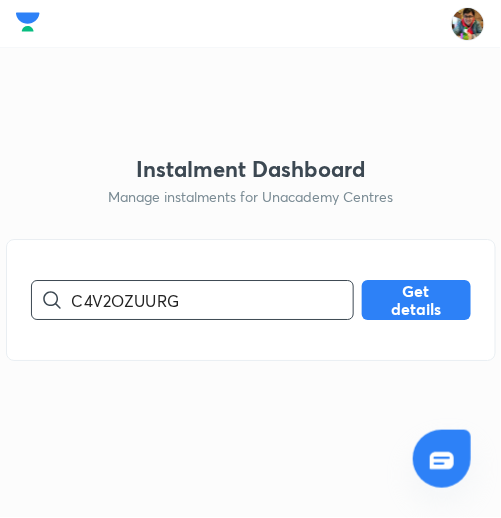 click on "C4V2OZUURG" at bounding box center (212, 300) 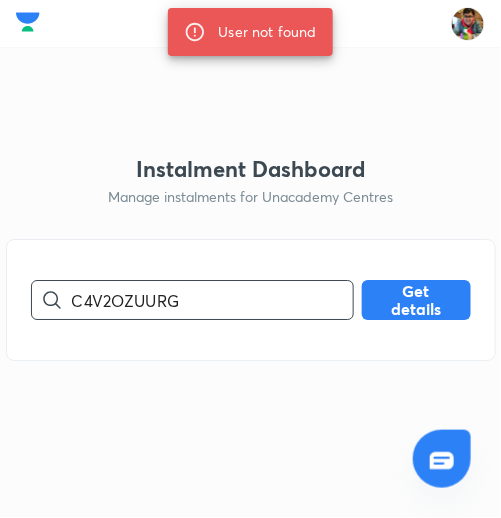 type on "C4V2OZUURG" 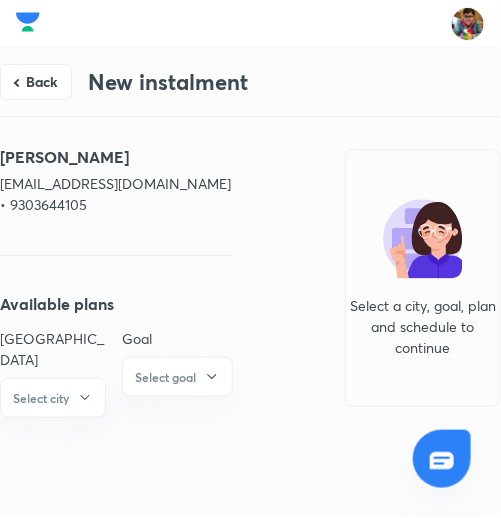 click on "[EMAIL_ADDRESS][DOMAIN_NAME] • 9303644105" at bounding box center (116, 194) 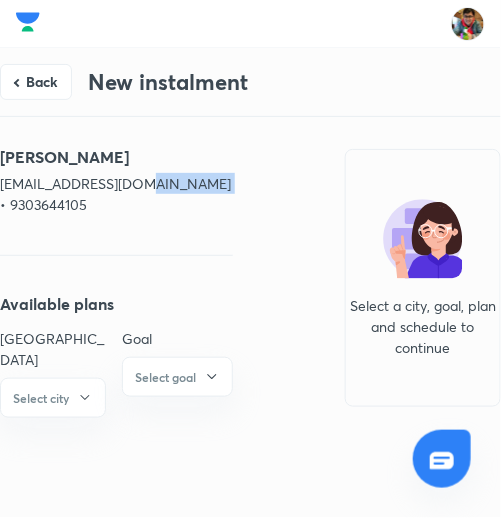 click on "[EMAIL_ADDRESS][DOMAIN_NAME] • 9303644105" at bounding box center [116, 194] 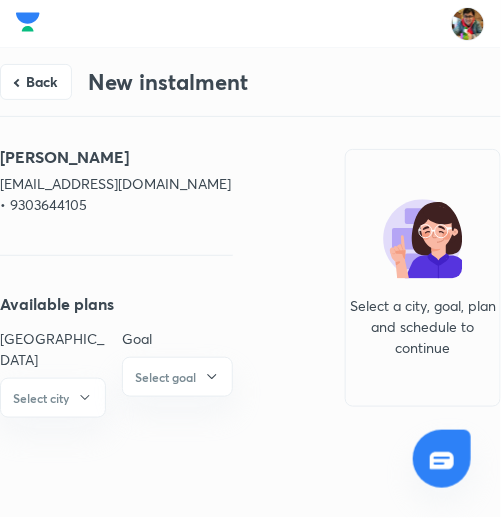 click on "[PERSON_NAME]" at bounding box center [116, 157] 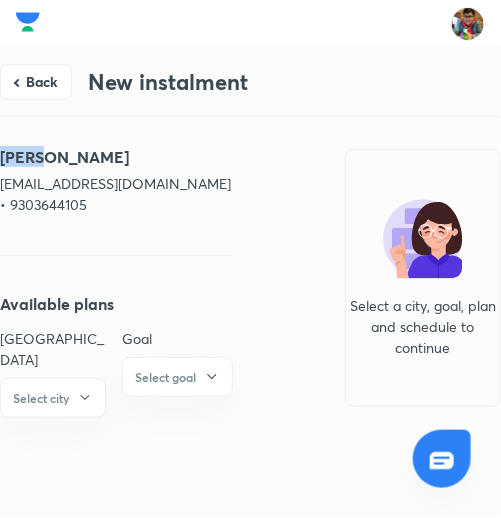 click on "[PERSON_NAME]" at bounding box center [116, 157] 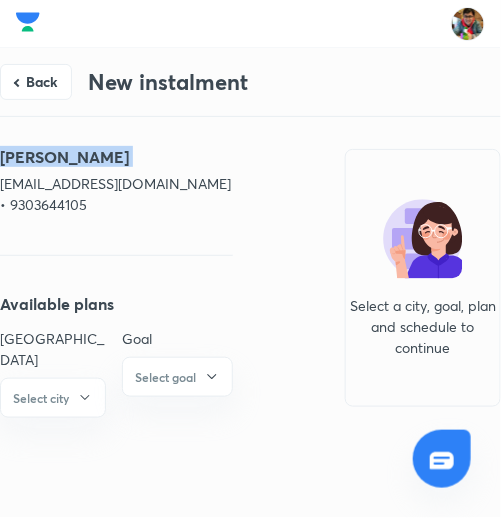 click on "[PERSON_NAME]" at bounding box center [116, 157] 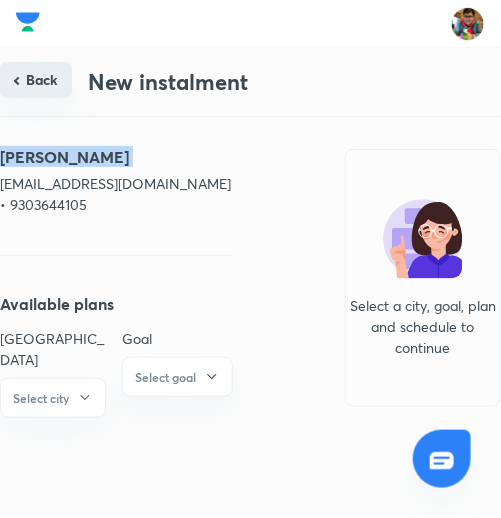 click on "Back" at bounding box center (36, 80) 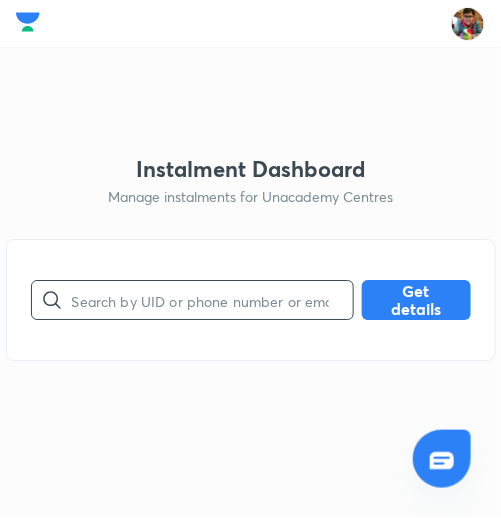 click at bounding box center (212, 300) 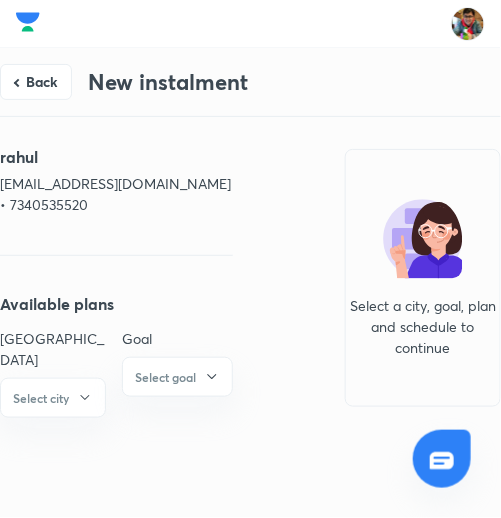 click on "[EMAIL_ADDRESS][DOMAIN_NAME] • 7340535520" at bounding box center [116, 194] 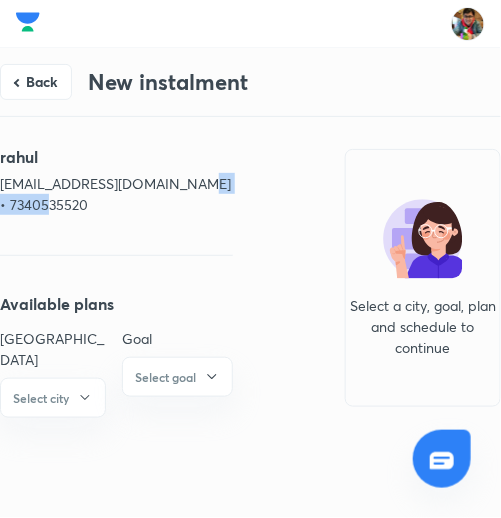 click on "[EMAIL_ADDRESS][DOMAIN_NAME] • 7340535520" at bounding box center (116, 194) 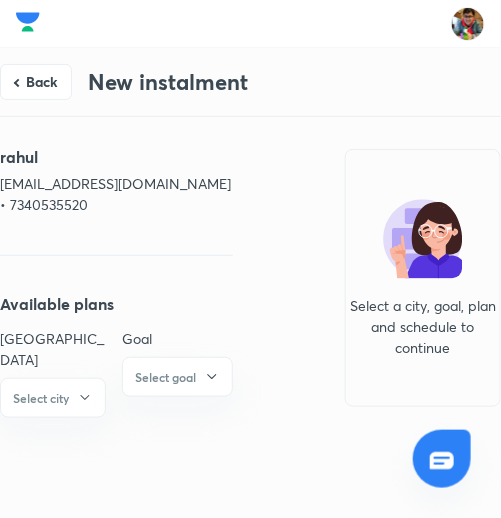click on "rahul" at bounding box center [116, 157] 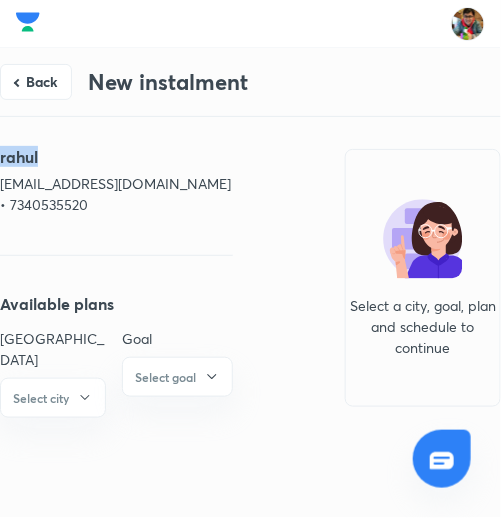 click on "rahul" at bounding box center [116, 157] 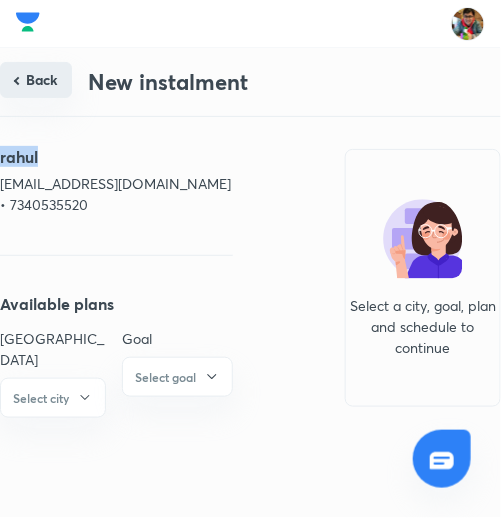 click on "Back" at bounding box center (36, 80) 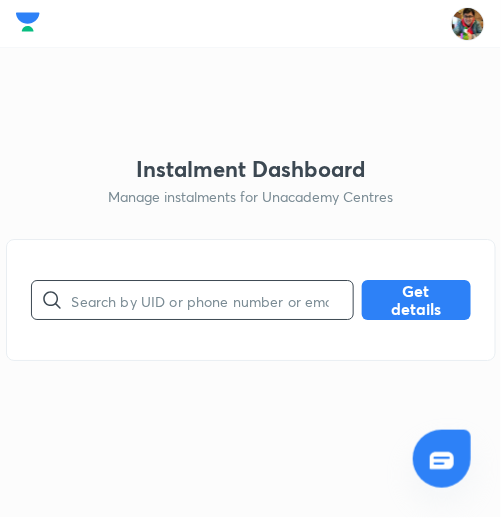 paste on "N7ZQ501GRE" 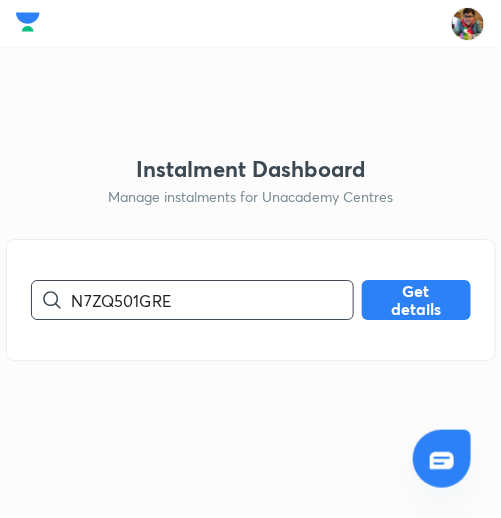 click on "N7ZQ501GRE" at bounding box center [212, 300] 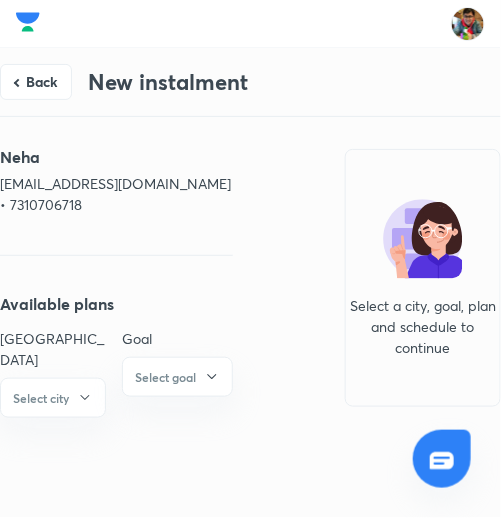 click on "[EMAIL_ADDRESS][DOMAIN_NAME] • 7310706718" at bounding box center (116, 194) 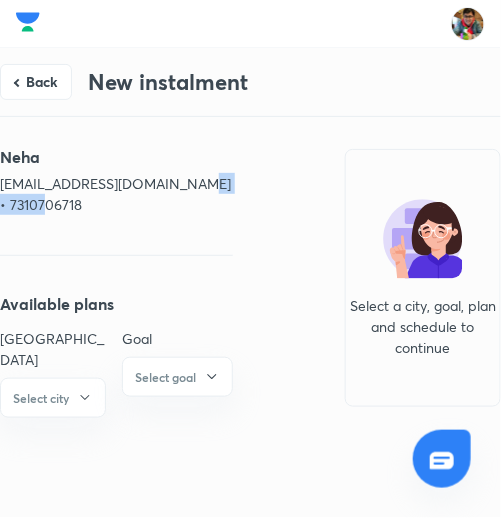 click on "[EMAIL_ADDRESS][DOMAIN_NAME] • 7310706718" at bounding box center [116, 194] 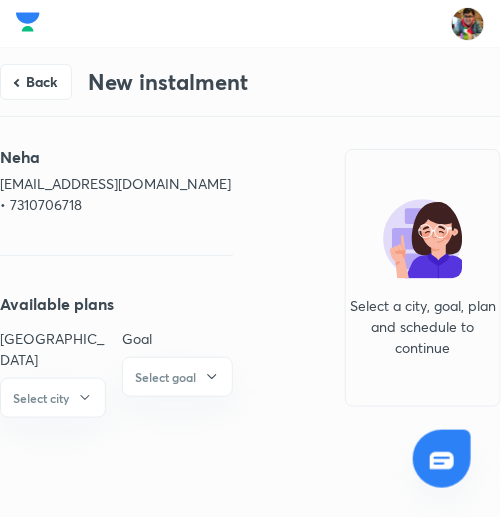 click on "Neha" at bounding box center (116, 157) 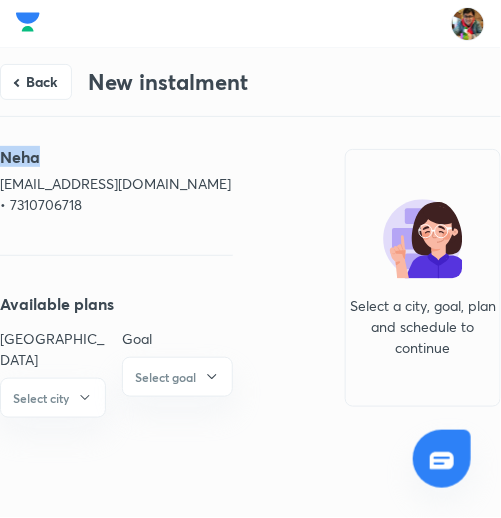 click on "Neha" at bounding box center (116, 157) 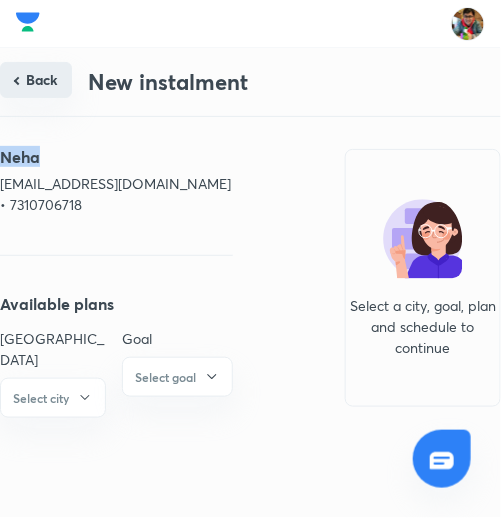 click on "Back" at bounding box center (36, 80) 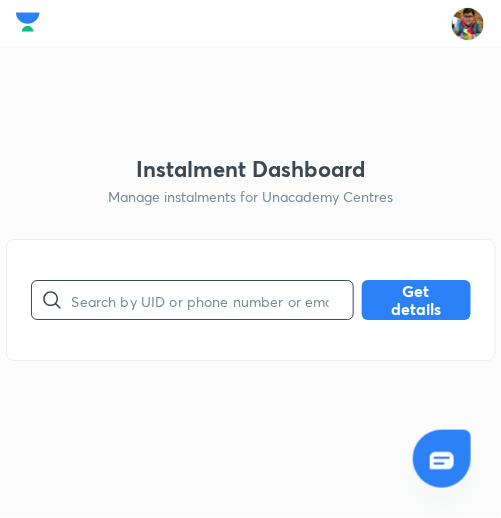 paste on "SMQGEOZD5N" 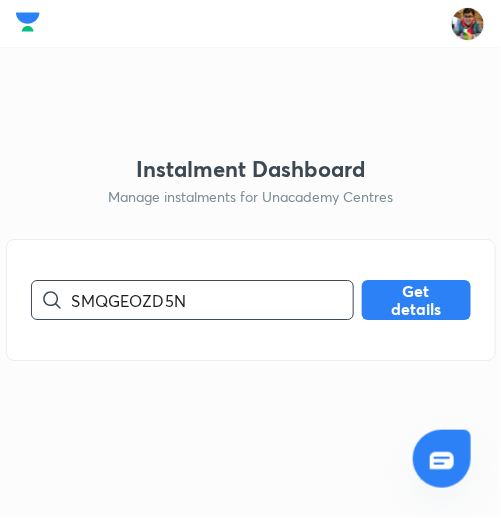 click on "SMQGEOZD5N" at bounding box center [212, 300] 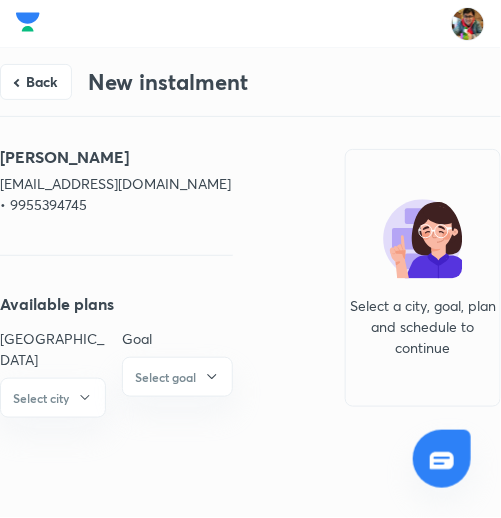 click on "[EMAIL_ADDRESS][DOMAIN_NAME] • 9955394745" at bounding box center [116, 194] 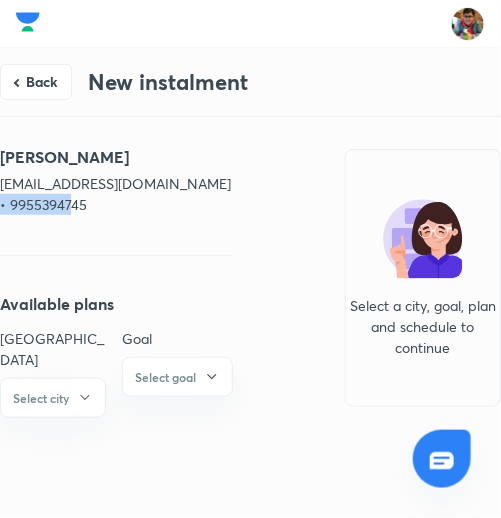 click on "[EMAIL_ADDRESS][DOMAIN_NAME] • 9955394745" at bounding box center [116, 194] 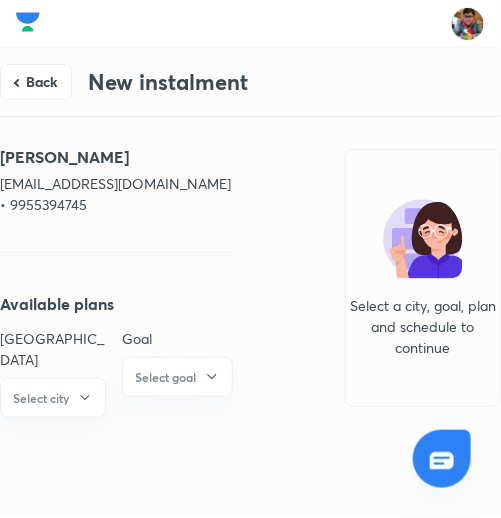 click on "[PERSON_NAME]" at bounding box center [116, 157] 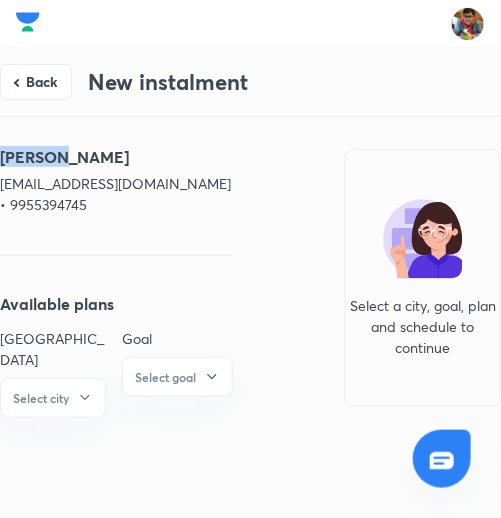 click on "[PERSON_NAME]" at bounding box center [116, 157] 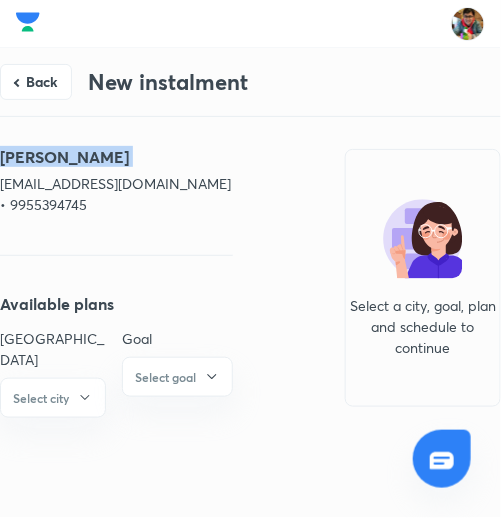 click on "[PERSON_NAME]" at bounding box center [116, 157] 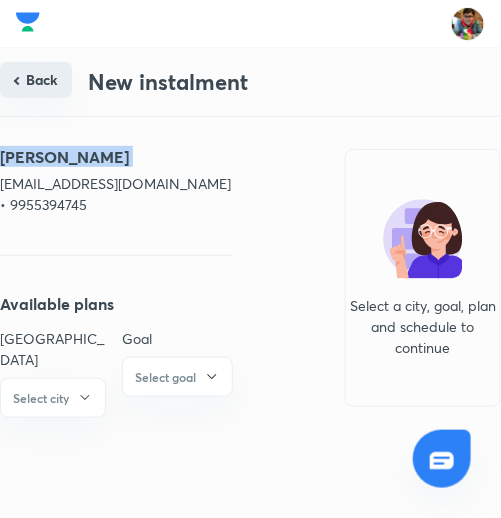 click on "Back" at bounding box center (36, 80) 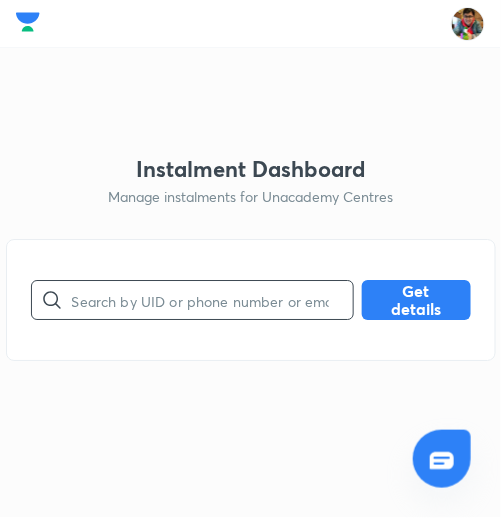 click at bounding box center (212, 300) 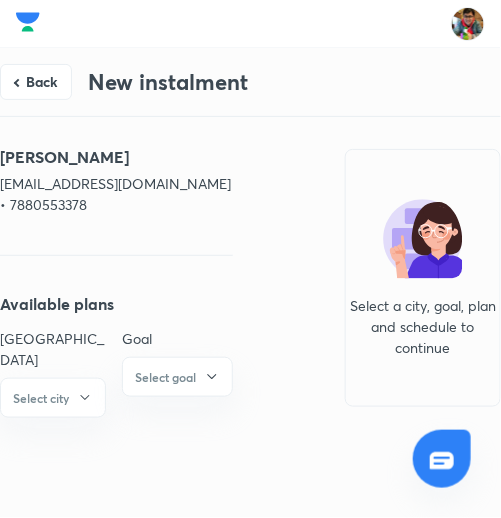 click on "[EMAIL_ADDRESS][DOMAIN_NAME] • 7880553378" at bounding box center (116, 194) 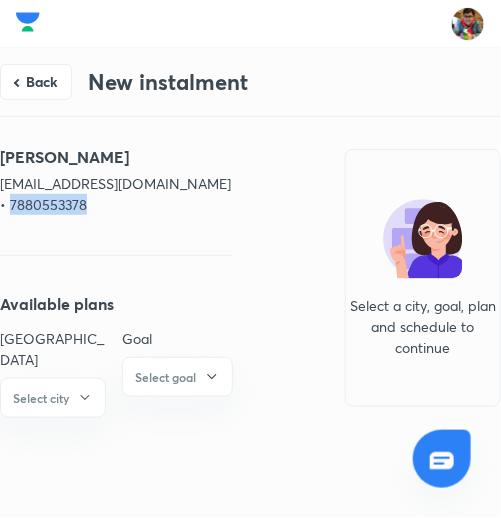 click on "[EMAIL_ADDRESS][DOMAIN_NAME] • 7880553378" at bounding box center [116, 194] 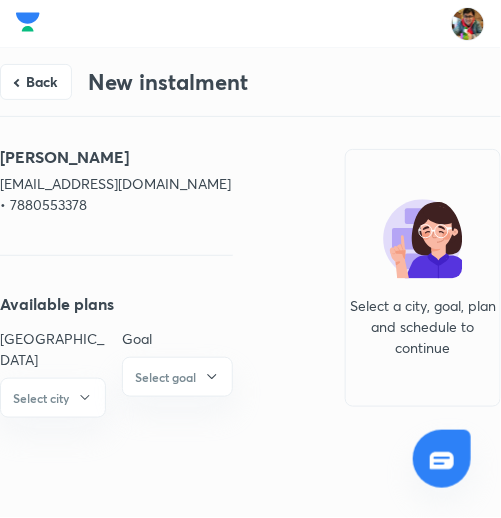 click on "[PERSON_NAME]" at bounding box center (116, 157) 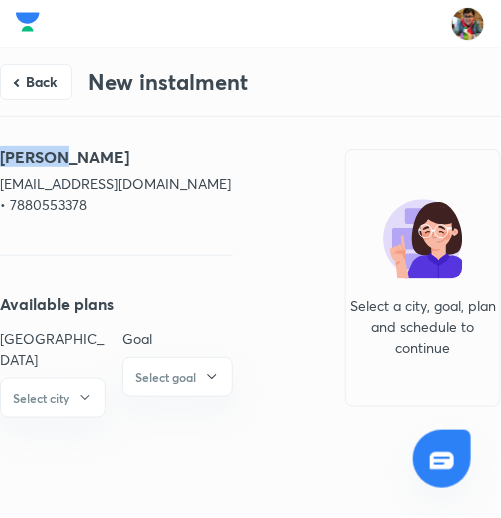 click on "[PERSON_NAME]" at bounding box center [116, 157] 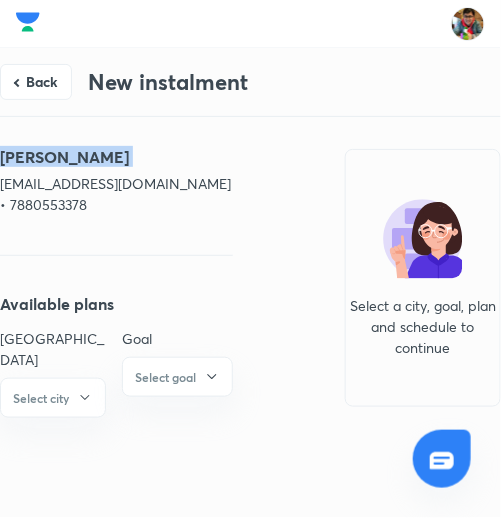 click on "[PERSON_NAME]" at bounding box center [116, 157] 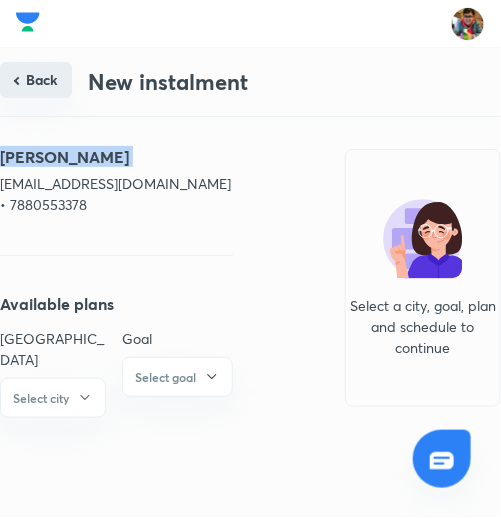 click on "Back" at bounding box center [36, 80] 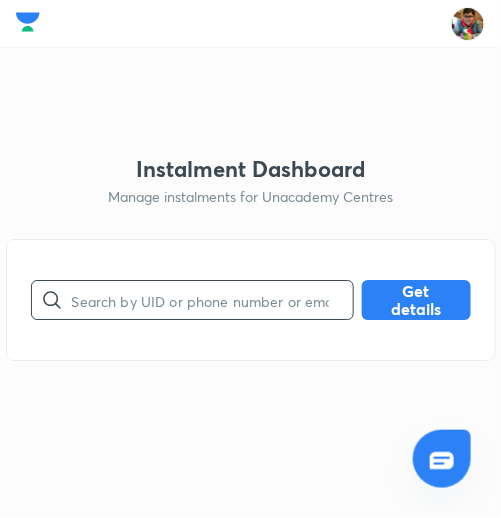 paste on "HNQEVN7YTE" 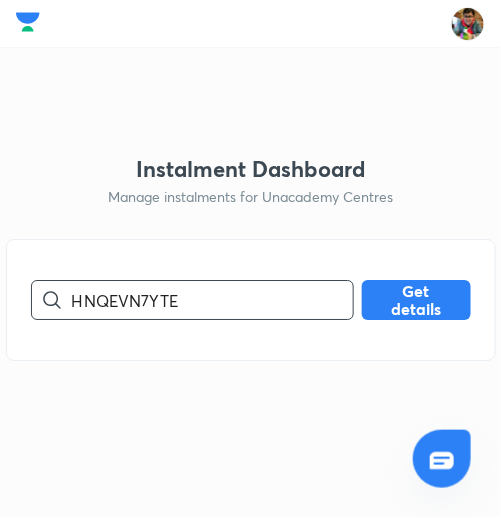 click on "HNQEVN7YTE" at bounding box center (212, 300) 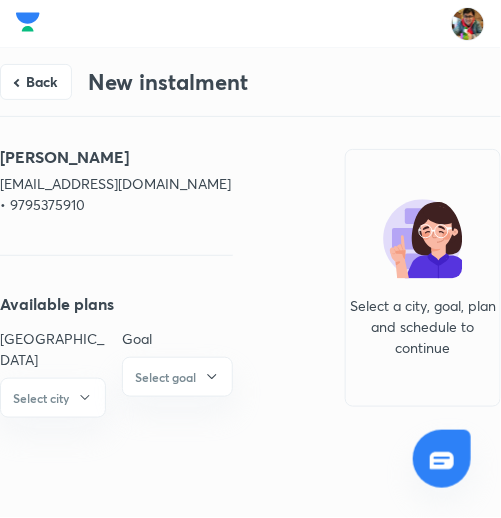 click on "[EMAIL_ADDRESS][DOMAIN_NAME] • 9795375910" at bounding box center (116, 194) 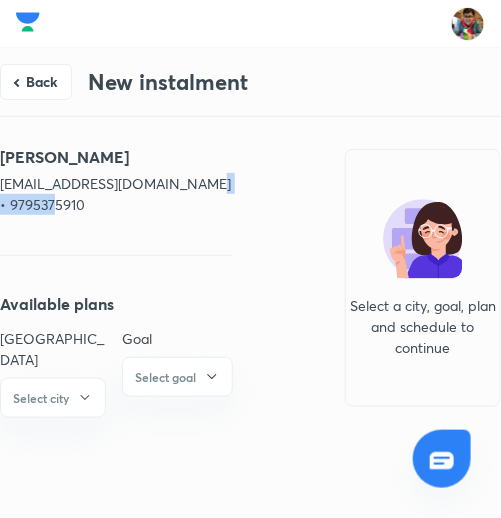 click on "[EMAIL_ADDRESS][DOMAIN_NAME] • 9795375910" at bounding box center (116, 194) 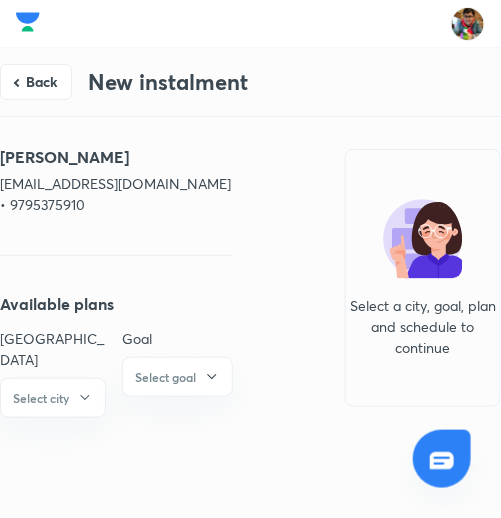 click on "[PERSON_NAME]" at bounding box center (116, 157) 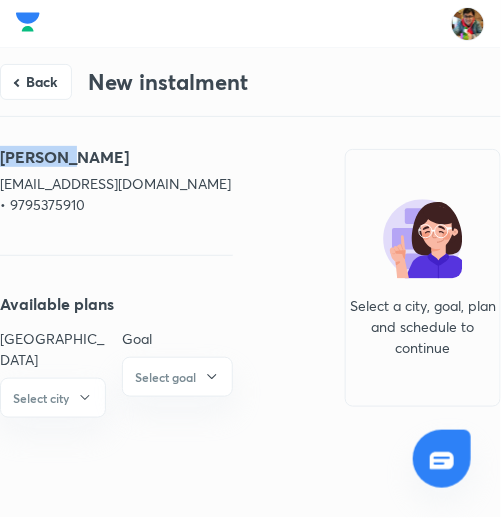 click on "[PERSON_NAME]" at bounding box center [116, 157] 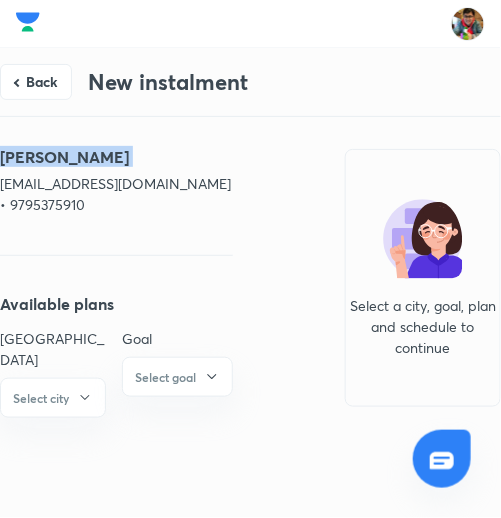 click on "[PERSON_NAME]" at bounding box center [116, 157] 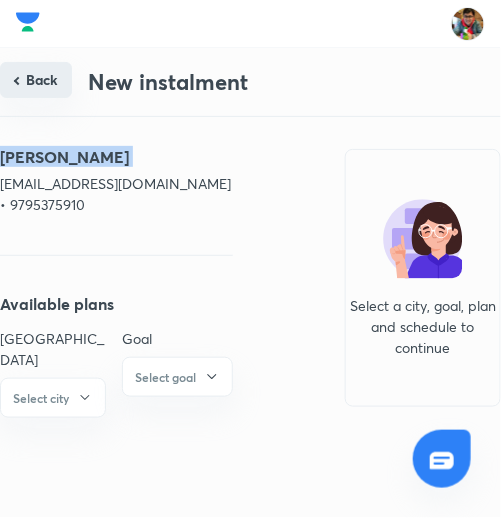 click on "Back" at bounding box center [36, 80] 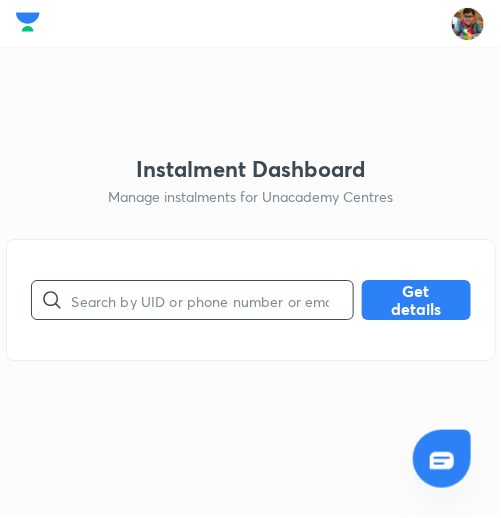 paste on "048CXTR46R" 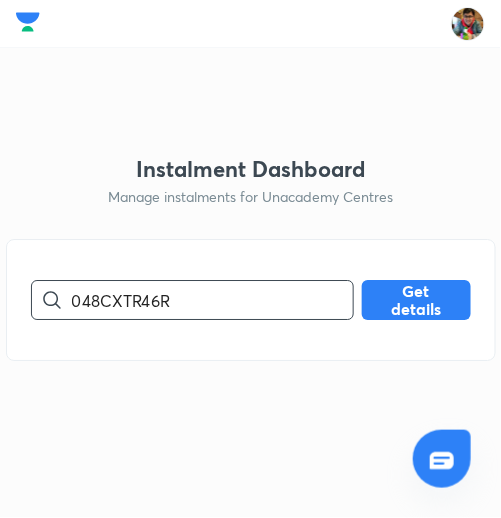 click on "048CXTR46R" at bounding box center (212, 300) 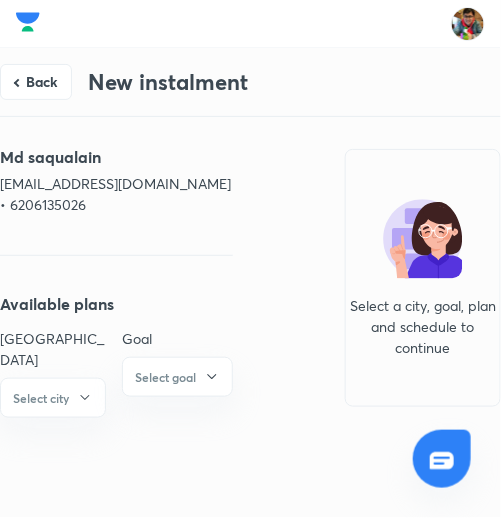click on "[EMAIL_ADDRESS][DOMAIN_NAME] • 6206135026" at bounding box center [116, 194] 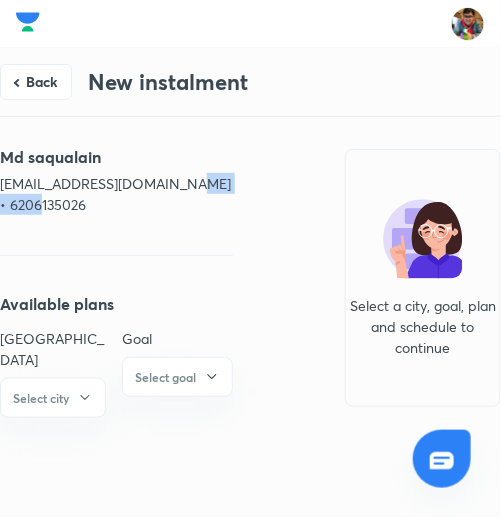 click on "[EMAIL_ADDRESS][DOMAIN_NAME] • 6206135026" at bounding box center (116, 194) 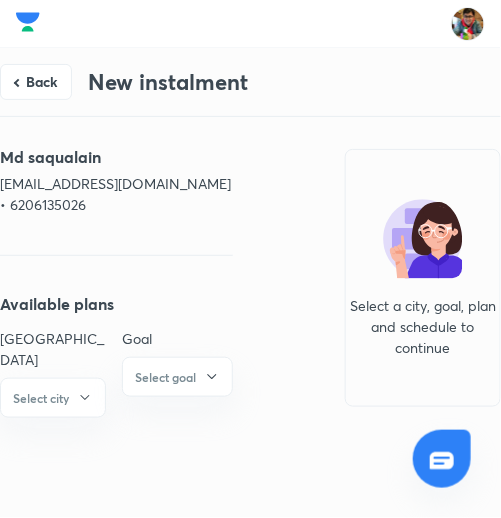 click on "Md saqualain" at bounding box center [116, 157] 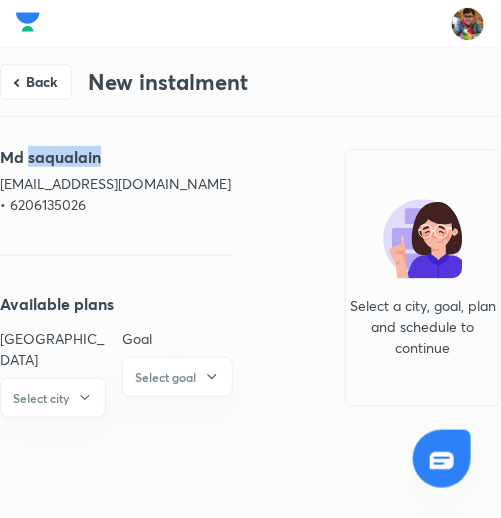 click on "Md saqualain" at bounding box center (116, 157) 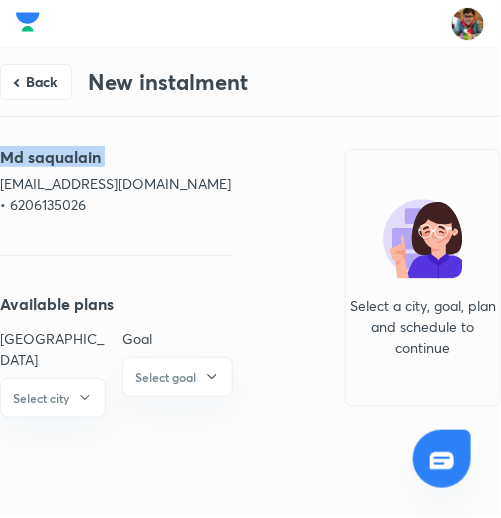 click on "Md saqualain" at bounding box center [116, 157] 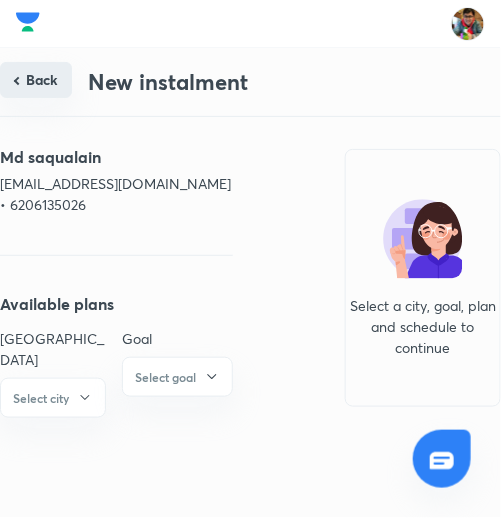 drag, startPoint x: 78, startPoint y: 64, endPoint x: 55, endPoint y: 70, distance: 23.769728 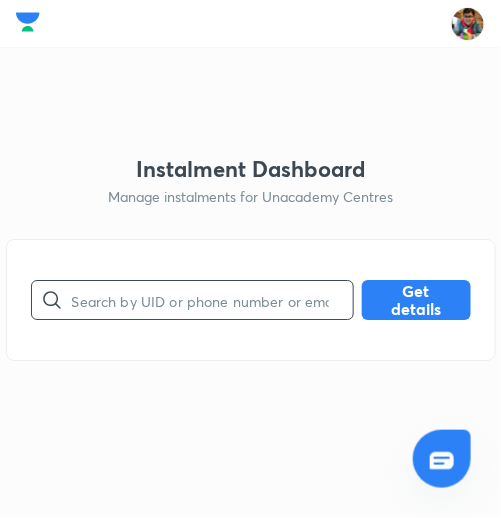 click at bounding box center (212, 300) 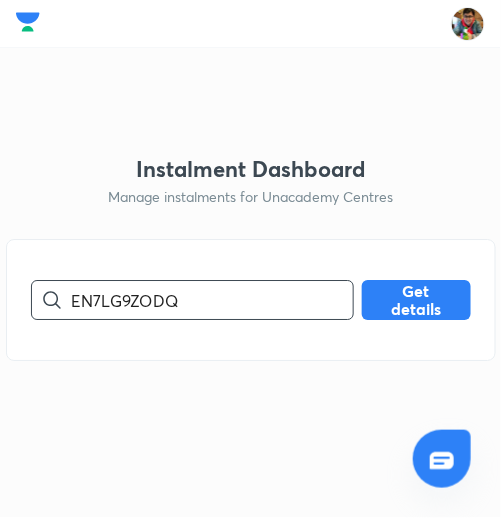 type on "EN7LG9ZODQ" 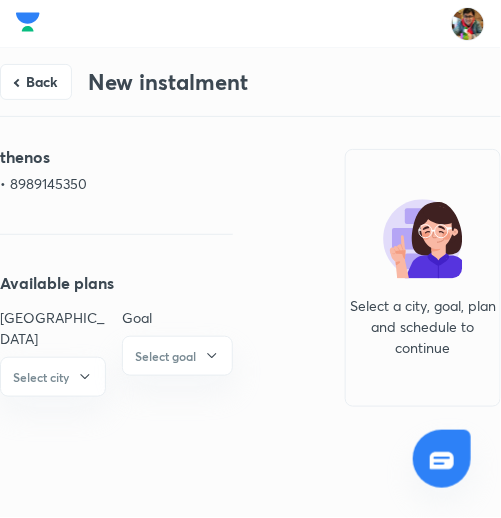 click on "• 8989145350" at bounding box center [116, 183] 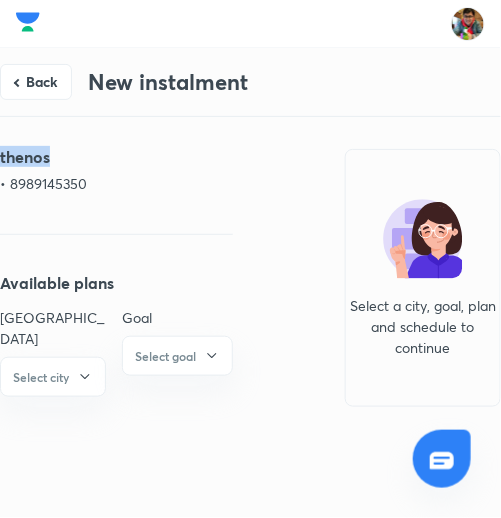 click on "thenos" at bounding box center [116, 157] 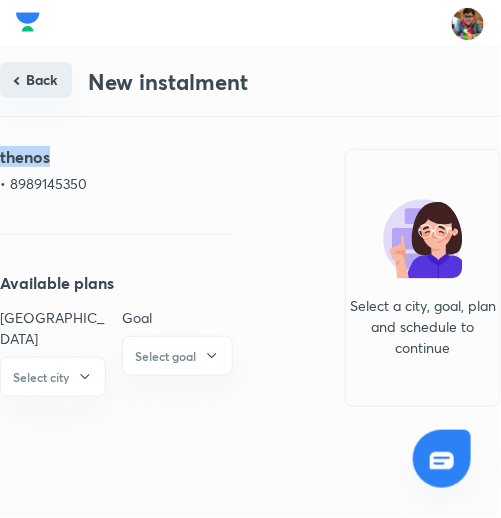 click on "Back" at bounding box center (36, 80) 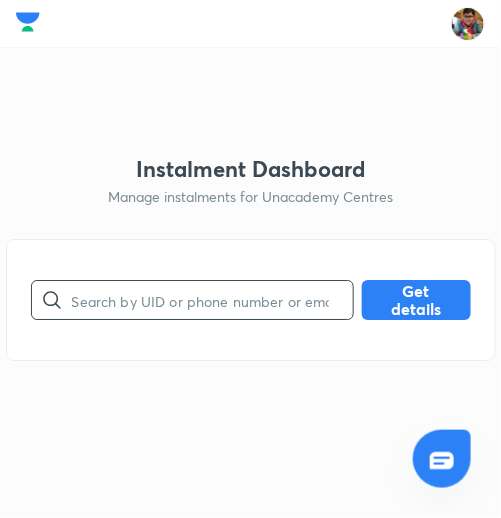 click at bounding box center [212, 300] 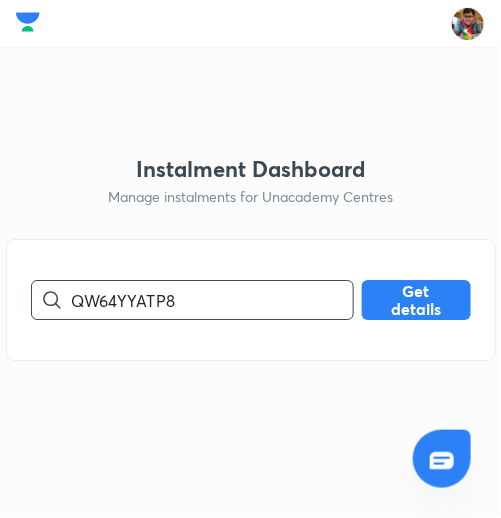 type on "QW64YYATP8" 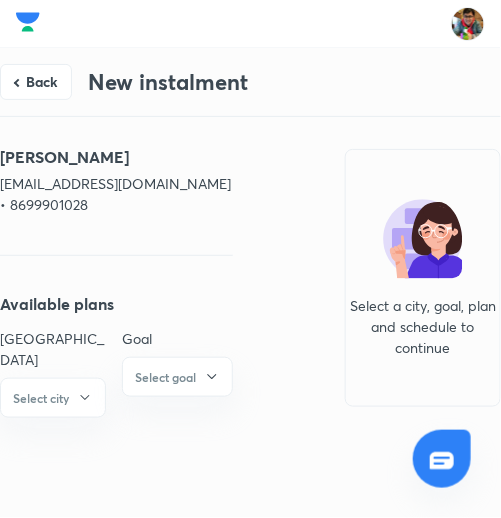 click on "[EMAIL_ADDRESS][DOMAIN_NAME] • 8699901028" at bounding box center [116, 194] 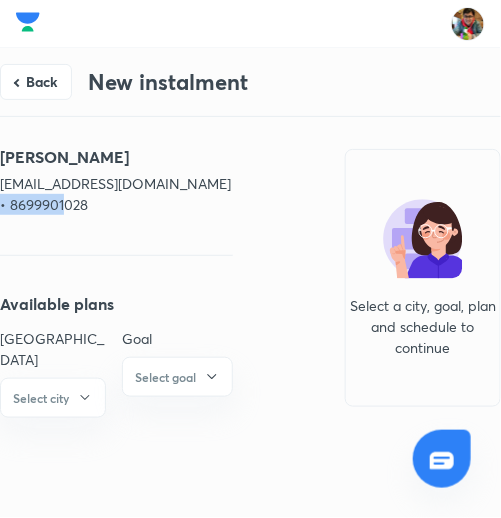 click on "[EMAIL_ADDRESS][DOMAIN_NAME] • 8699901028" at bounding box center (116, 194) 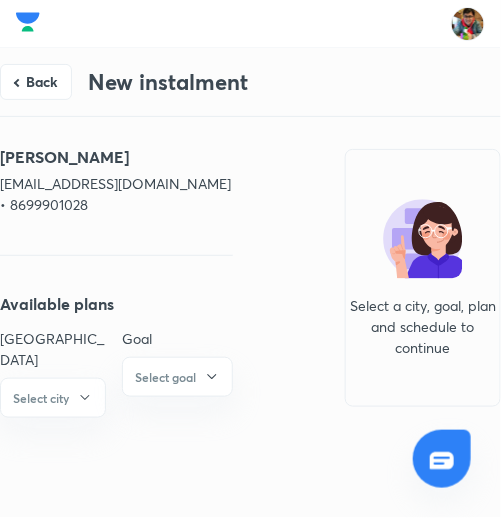 click on "[PERSON_NAME] [EMAIL_ADDRESS][DOMAIN_NAME] • 8699901028" at bounding box center (116, 190) 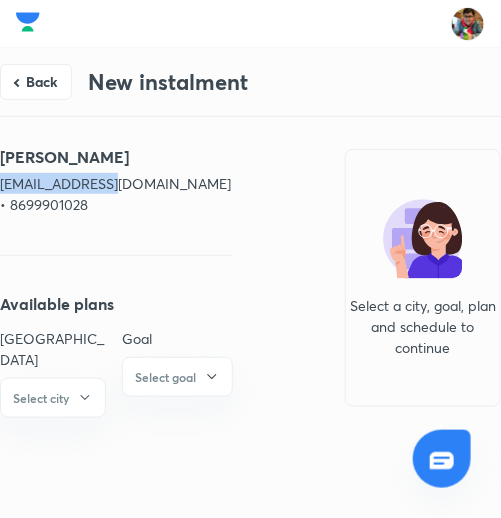 click on "[PERSON_NAME] [EMAIL_ADDRESS][DOMAIN_NAME] • 8699901028" at bounding box center (116, 190) 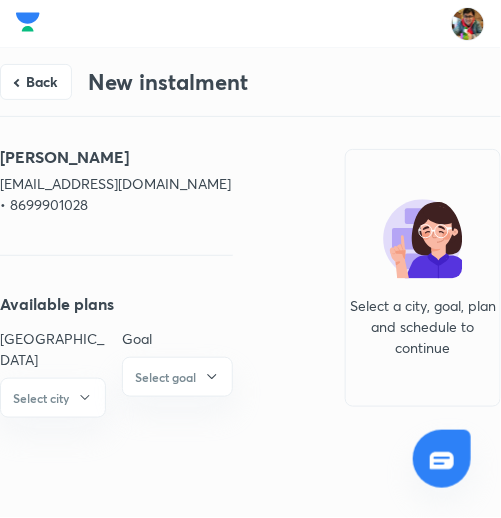 click on "[PERSON_NAME]" at bounding box center [116, 157] 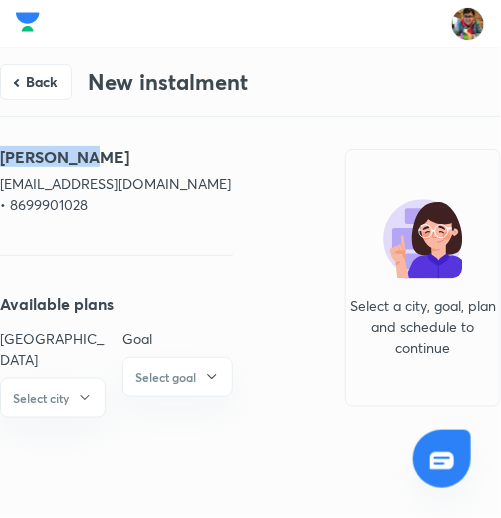 click on "[PERSON_NAME]" at bounding box center (116, 157) 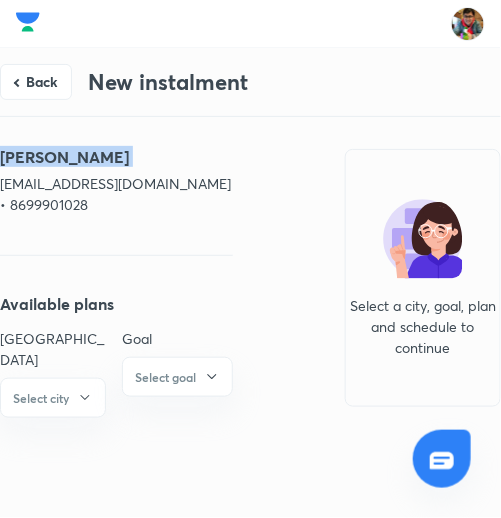 click on "[PERSON_NAME]" at bounding box center (116, 157) 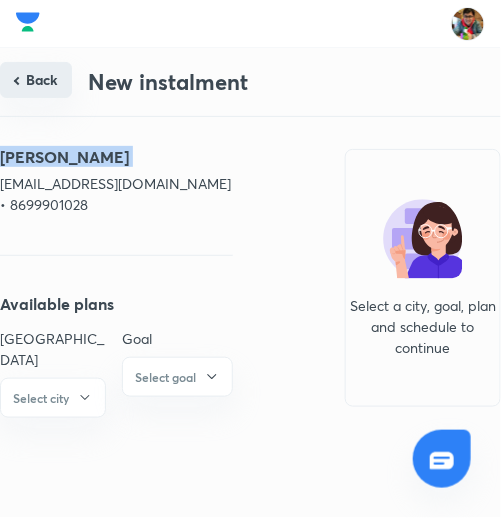 click on "Back" at bounding box center (36, 80) 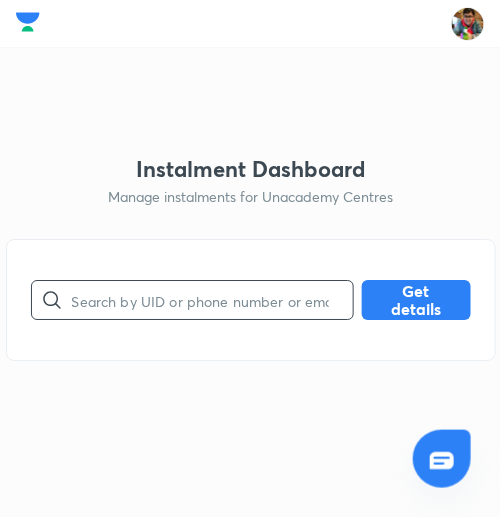 click at bounding box center [212, 300] 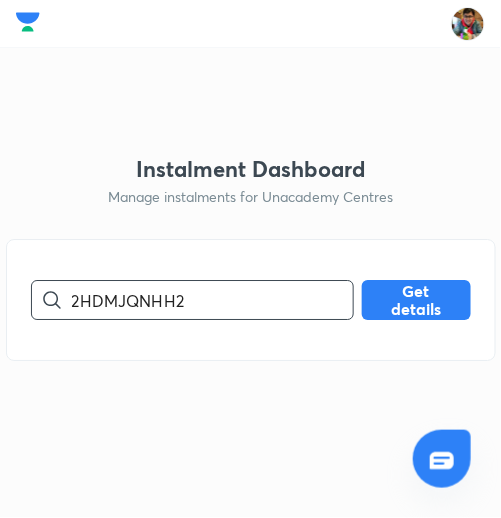 type on "2HDMJQNHH2" 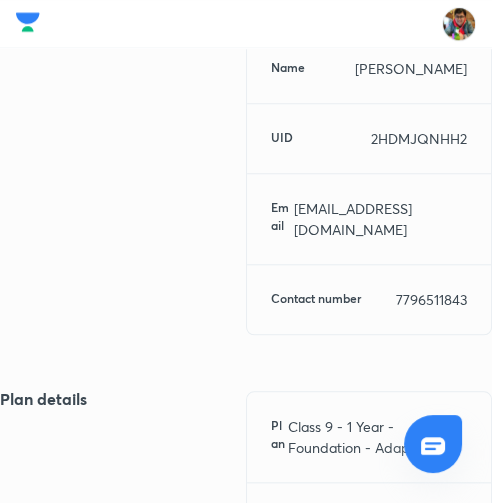 scroll, scrollTop: 1120, scrollLeft: 0, axis: vertical 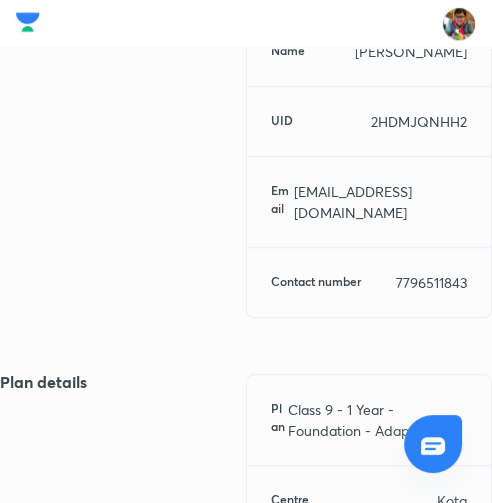 click on "7796511843" at bounding box center [431, 282] 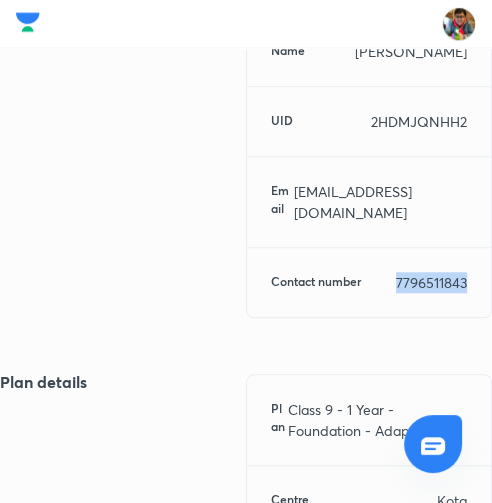 click on "7796511843" at bounding box center (431, 282) 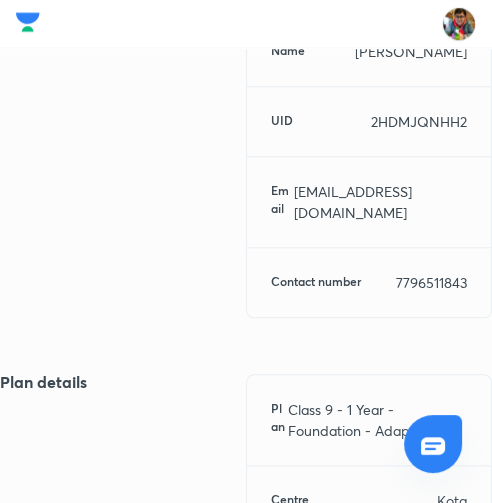 click on "[PERSON_NAME]" at bounding box center [411, 51] 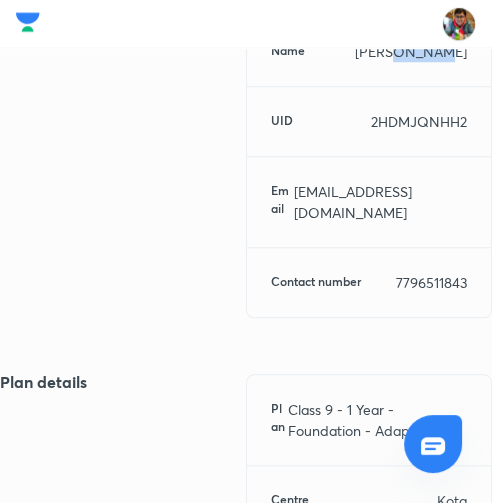 click on "[PERSON_NAME]" at bounding box center (411, 51) 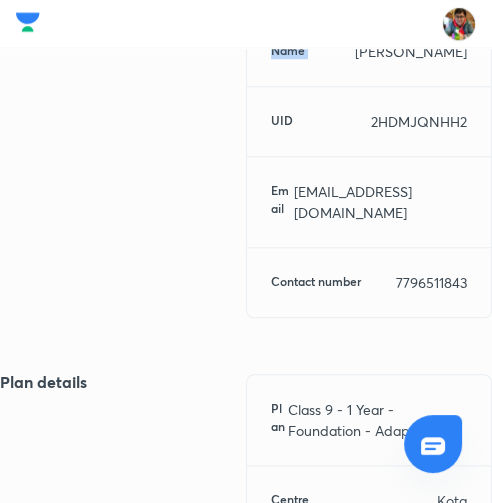 click on "[PERSON_NAME]" at bounding box center (411, 51) 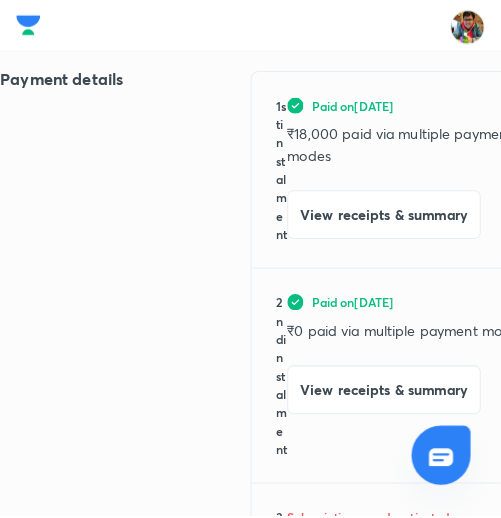 scroll, scrollTop: 0, scrollLeft: 0, axis: both 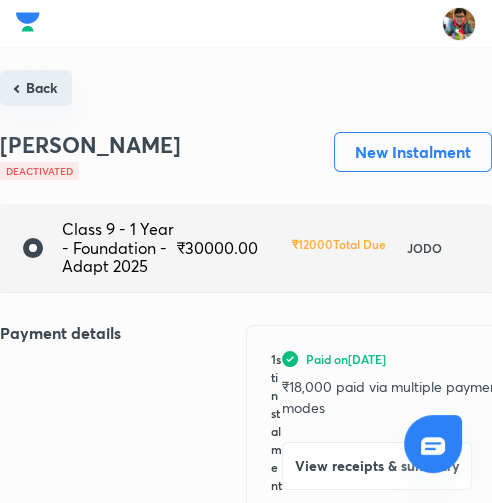 click on "Back" at bounding box center (36, 88) 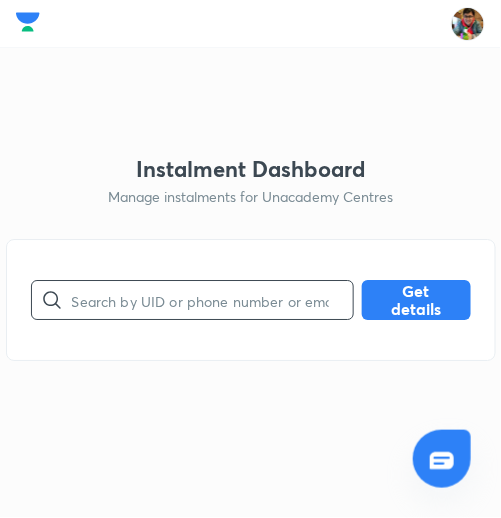 click at bounding box center (212, 300) 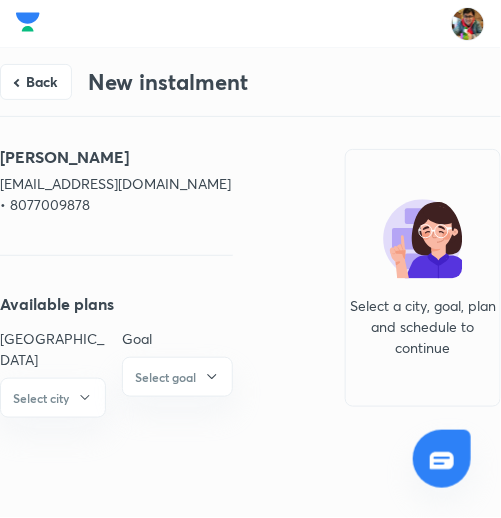 click on "[EMAIL_ADDRESS][DOMAIN_NAME] • 8077009878" at bounding box center [116, 194] 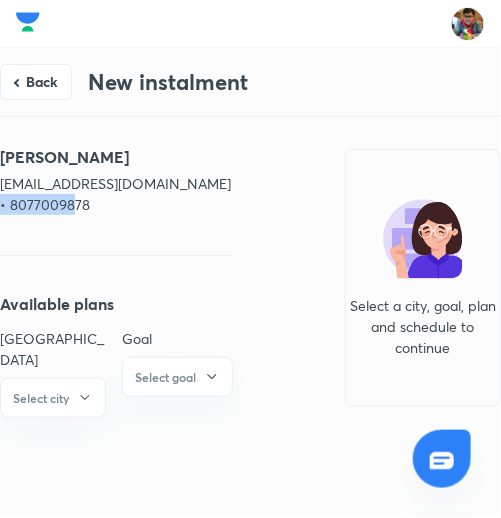 click on "[EMAIL_ADDRESS][DOMAIN_NAME] • 8077009878" at bounding box center [116, 194] 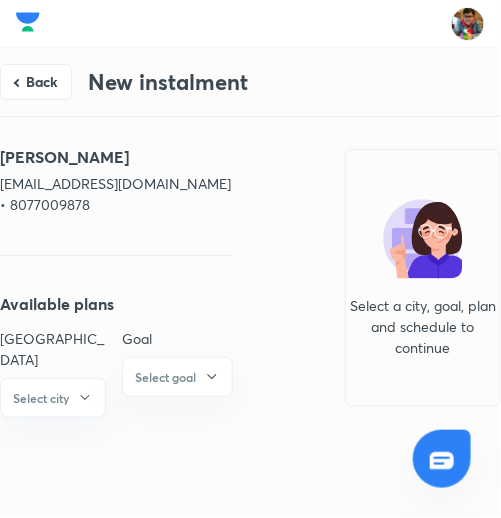 click on "[PERSON_NAME]" at bounding box center (116, 157) 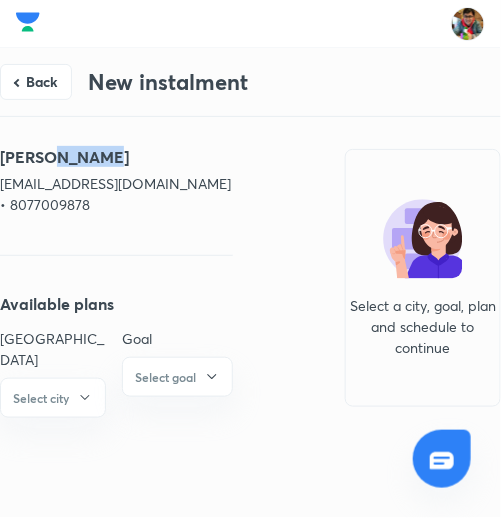click on "[PERSON_NAME]" at bounding box center [116, 157] 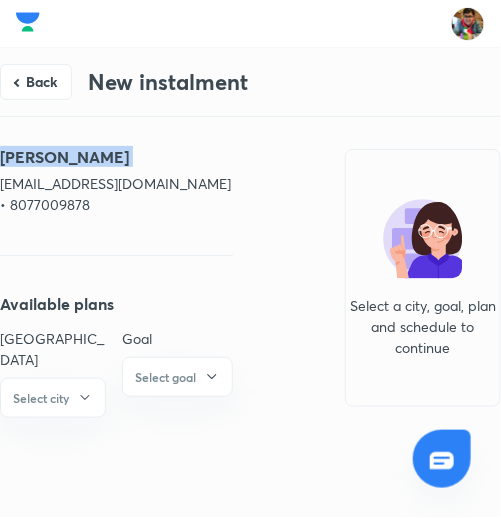 click on "[PERSON_NAME]" at bounding box center [116, 157] 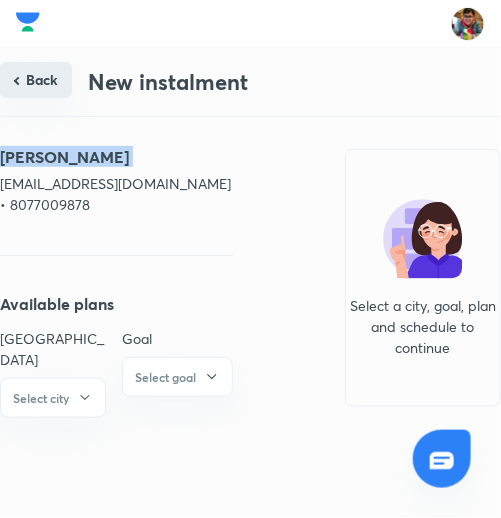 click on "Back" at bounding box center (36, 80) 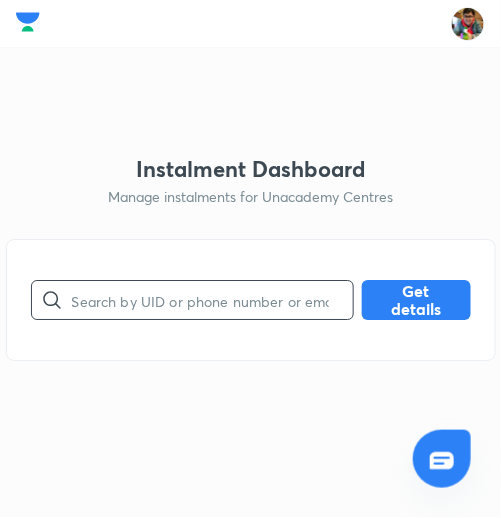 paste on "YQBRAU4TVT" 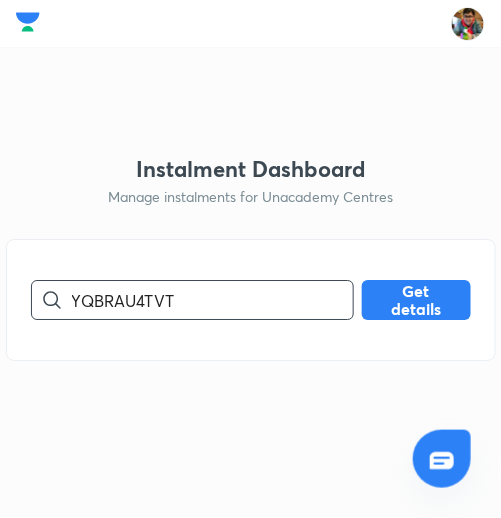 click on "YQBRAU4TVT" at bounding box center [212, 300] 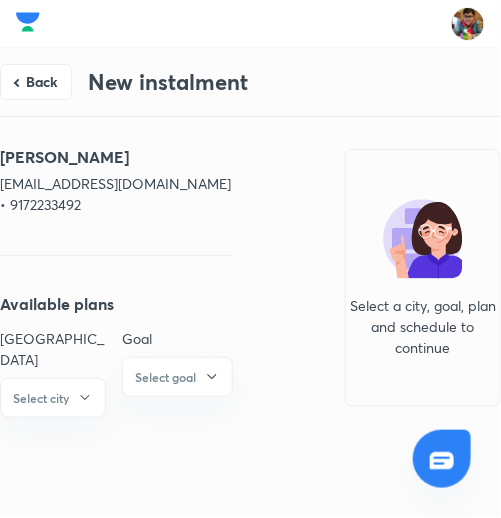 click on "[EMAIL_ADDRESS][DOMAIN_NAME] • 9172233492" at bounding box center (116, 194) 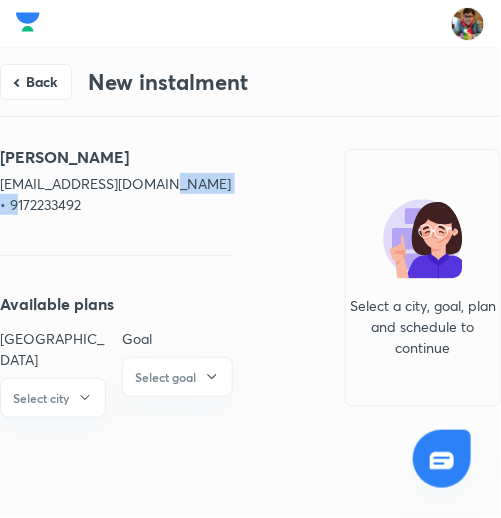 click on "[EMAIL_ADDRESS][DOMAIN_NAME] • 9172233492" at bounding box center [116, 194] 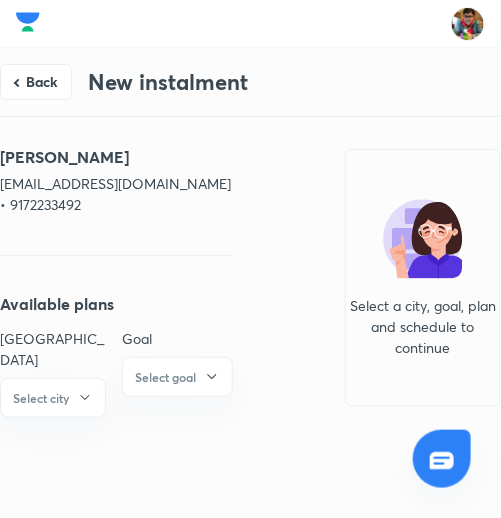 click on "[PERSON_NAME]" at bounding box center [116, 157] 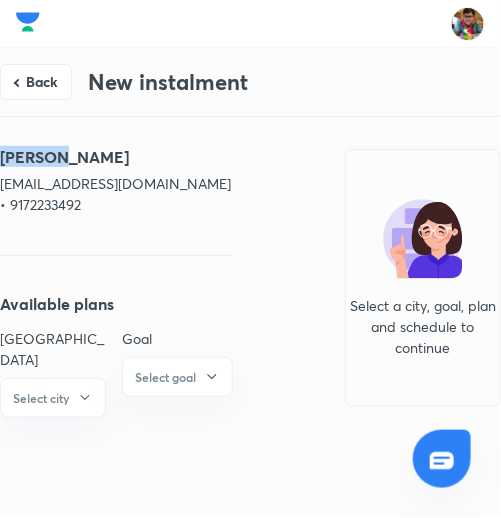 click on "[PERSON_NAME]" at bounding box center [116, 157] 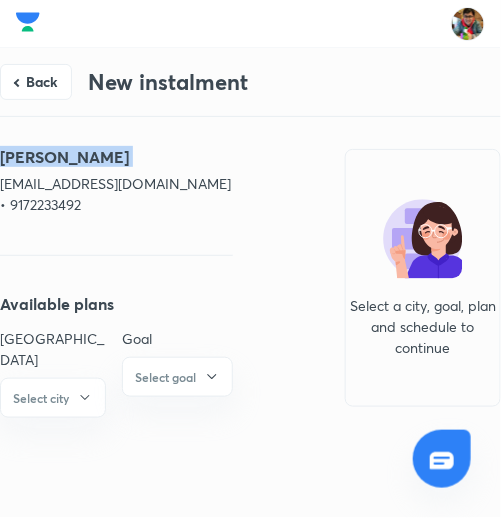 click on "[PERSON_NAME]" at bounding box center [116, 157] 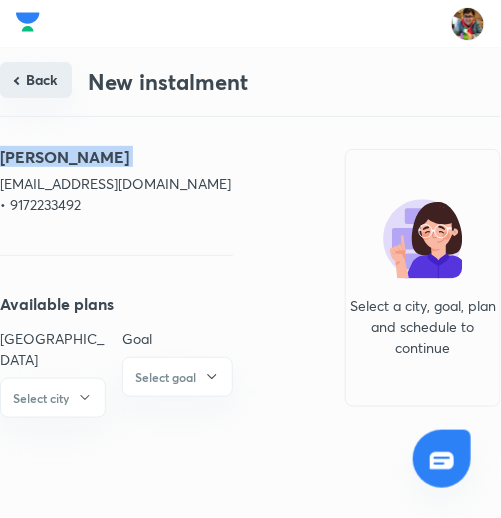 click on "Back" at bounding box center (36, 80) 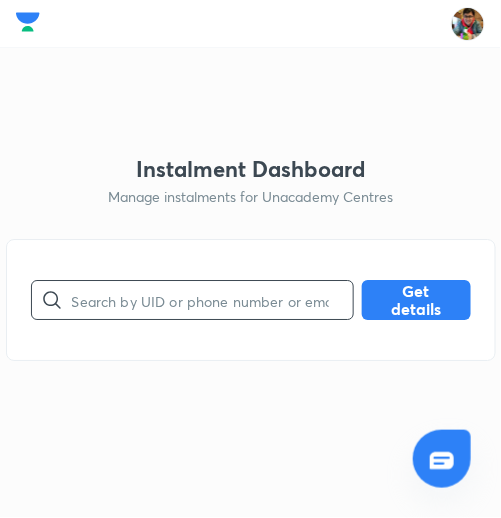 paste on "C1I1NV344C" 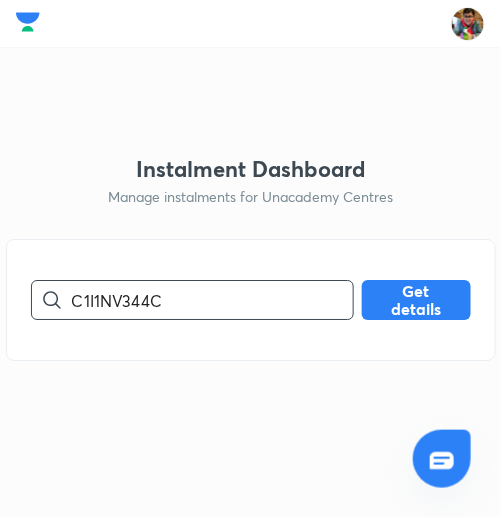 click on "C1I1NV344C" at bounding box center (212, 300) 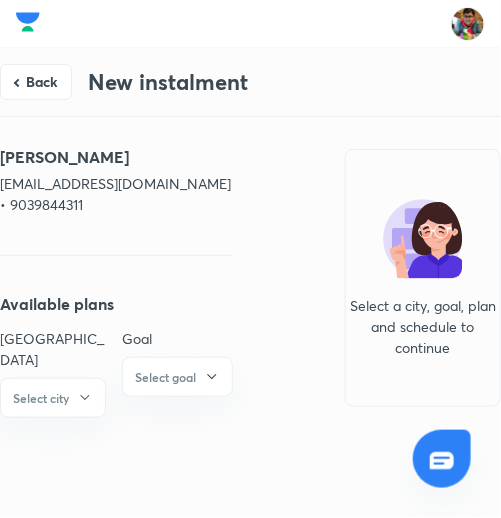 click on "[EMAIL_ADDRESS][DOMAIN_NAME] • 9039844311" at bounding box center [116, 194] 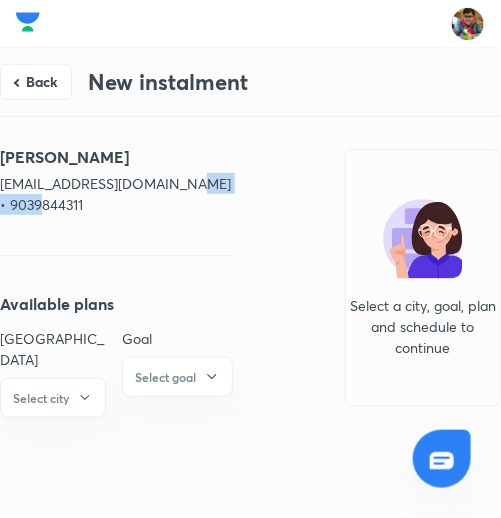 click on "[EMAIL_ADDRESS][DOMAIN_NAME] • 9039844311" at bounding box center [116, 194] 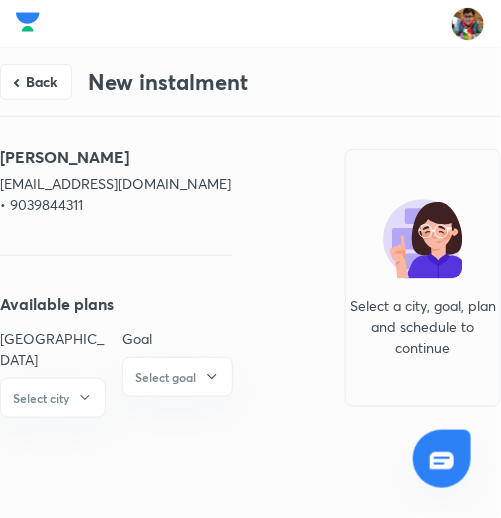 click on "[PERSON_NAME]" at bounding box center (116, 157) 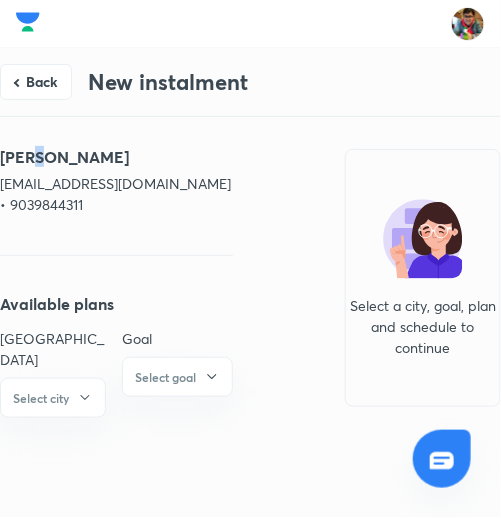 click on "[PERSON_NAME]" at bounding box center (116, 157) 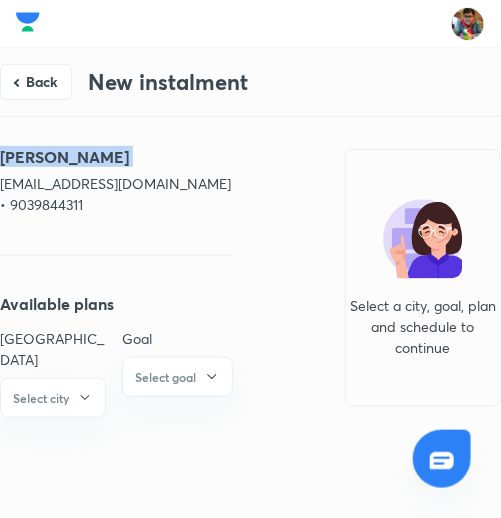 click on "[PERSON_NAME]" at bounding box center (116, 157) 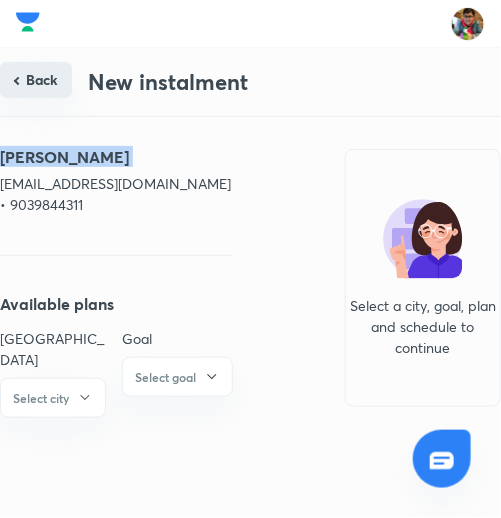 click on "Back" at bounding box center (36, 80) 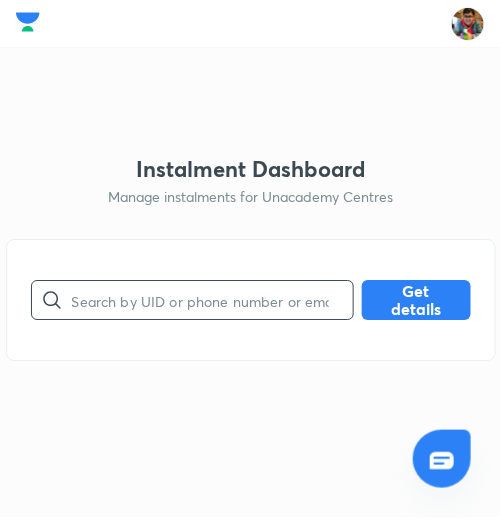 click at bounding box center [212, 300] 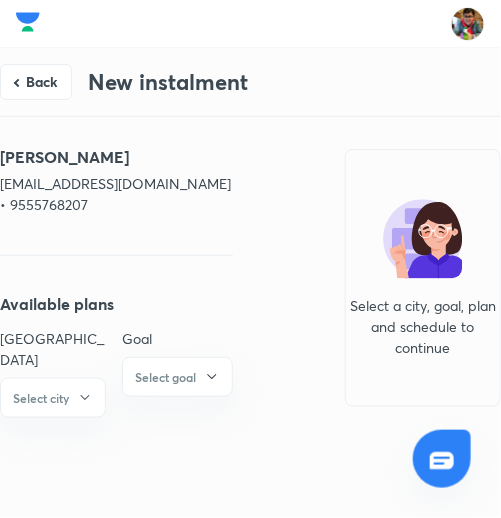 click on "[EMAIL_ADDRESS][DOMAIN_NAME] • 9555768207" at bounding box center (116, 194) 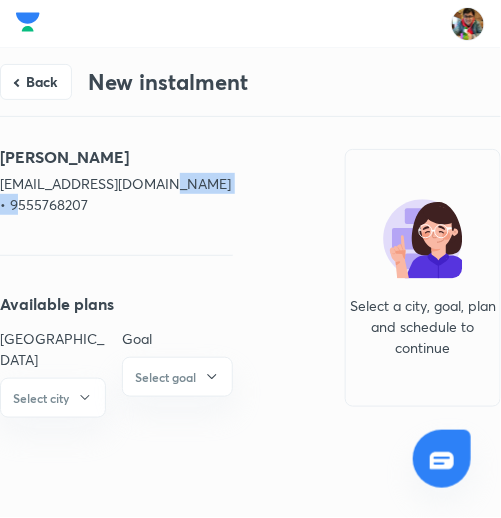 click on "[EMAIL_ADDRESS][DOMAIN_NAME] • 9555768207" at bounding box center (116, 194) 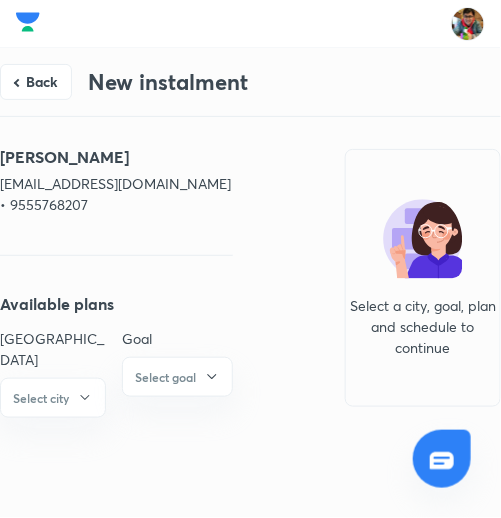 click on "[PERSON_NAME]" at bounding box center [116, 157] 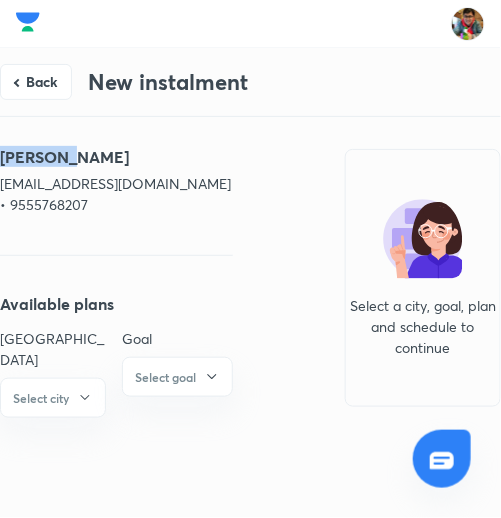 click on "[PERSON_NAME]" at bounding box center [116, 157] 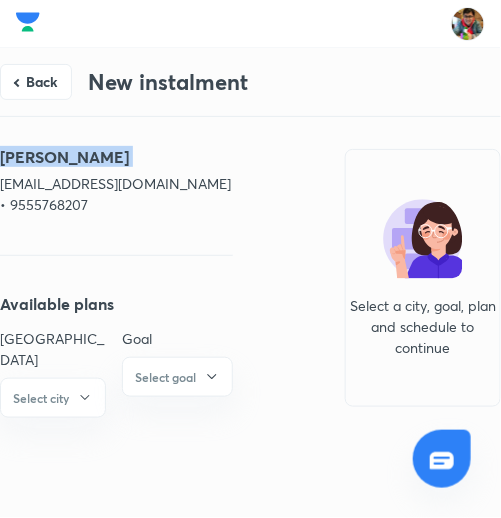click on "[PERSON_NAME]" at bounding box center (116, 157) 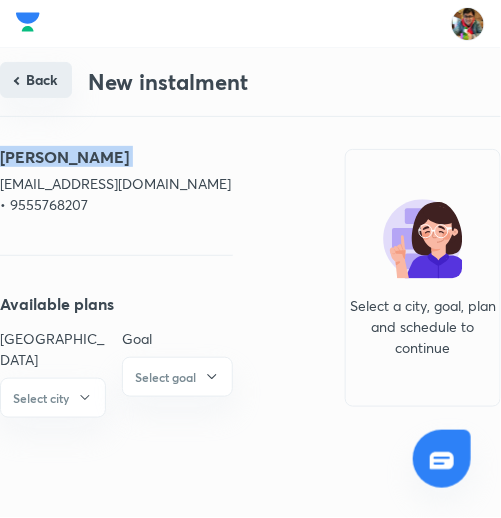 click on "Back" at bounding box center (36, 80) 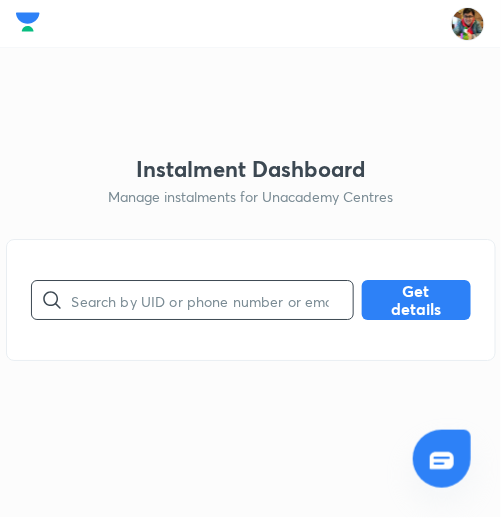 paste on "UTLZY6PCDP" 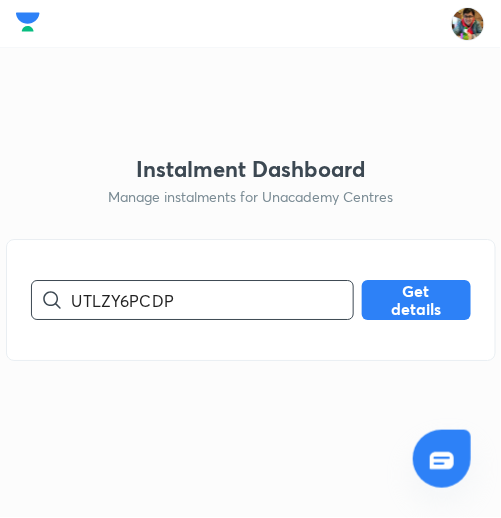 type on "UTLZY6PCDP" 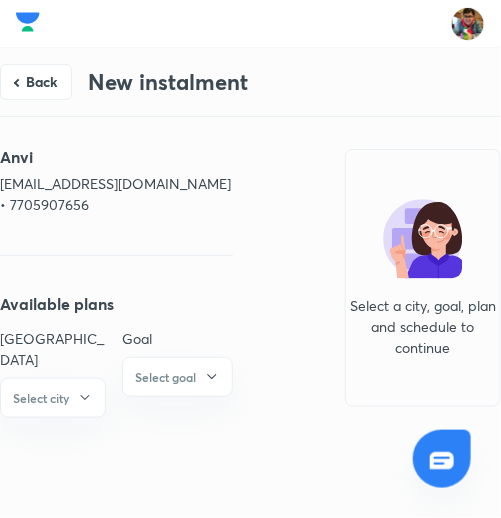 click on "[EMAIL_ADDRESS][DOMAIN_NAME] • 7705907656" at bounding box center [116, 194] 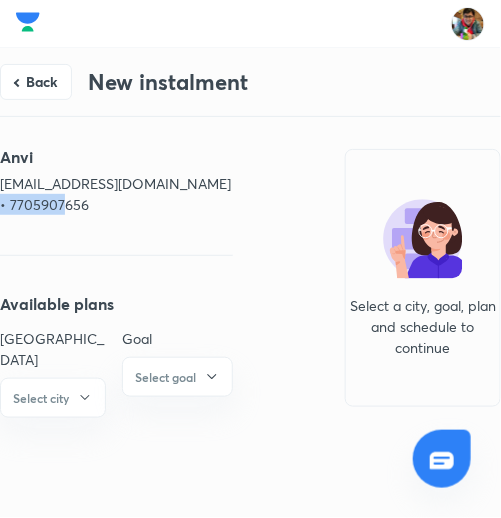 click on "[EMAIL_ADDRESS][DOMAIN_NAME] • 7705907656" at bounding box center [116, 194] 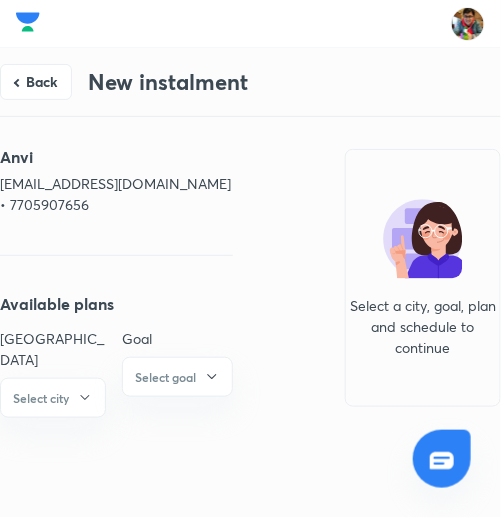 click on "Anvi" at bounding box center (116, 157) 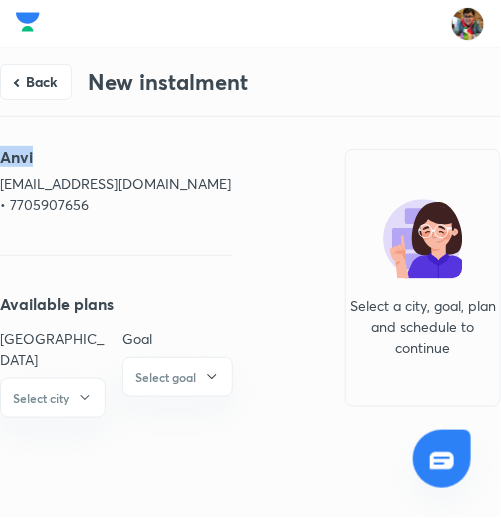 click on "Anvi" at bounding box center (116, 157) 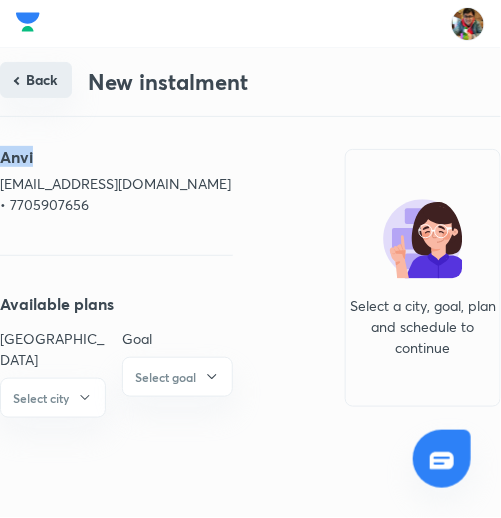 click on "Back" at bounding box center (36, 80) 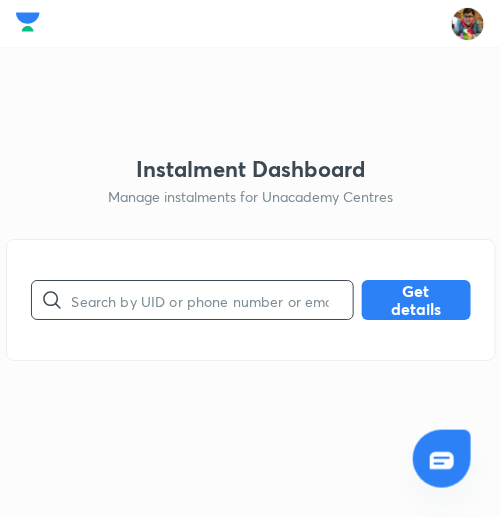 click at bounding box center (212, 300) 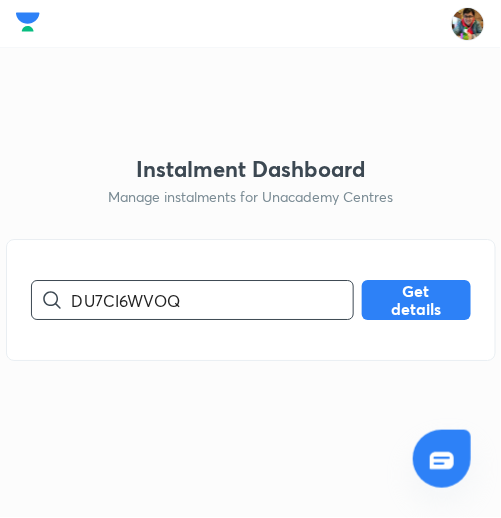 type on "DU7CI6WVOQ" 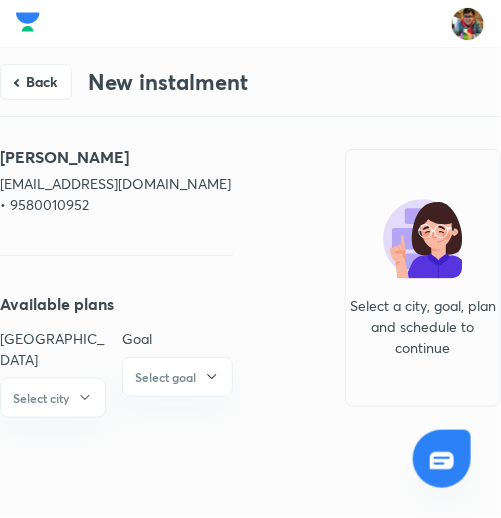 click on "[EMAIL_ADDRESS][DOMAIN_NAME] • 9580010952" at bounding box center (116, 194) 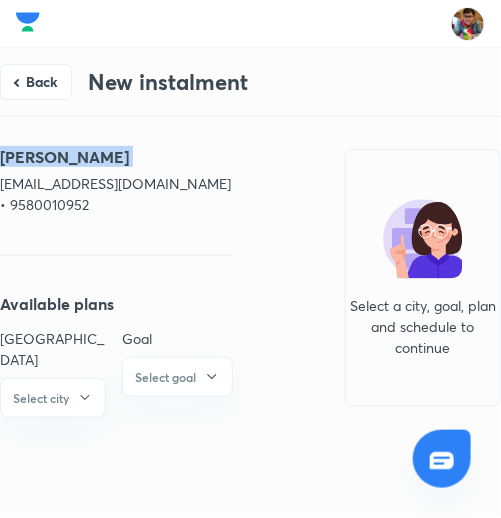 click on "[PERSON_NAME]" at bounding box center (116, 157) 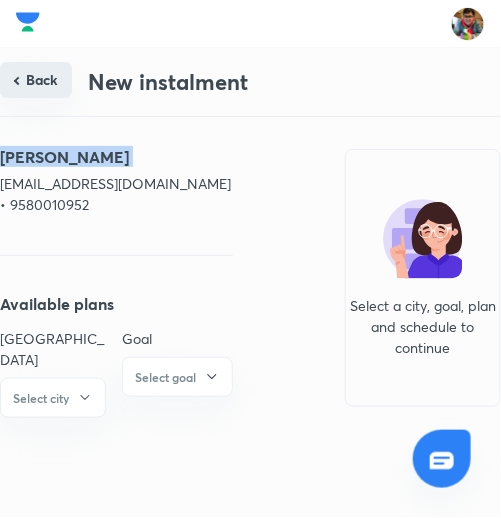 click on "Back" at bounding box center (36, 80) 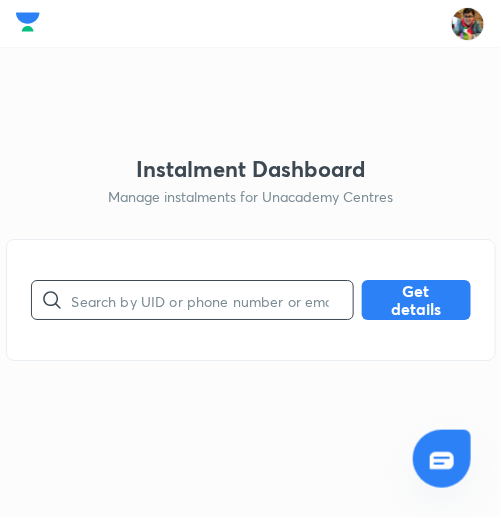 click at bounding box center (212, 300) 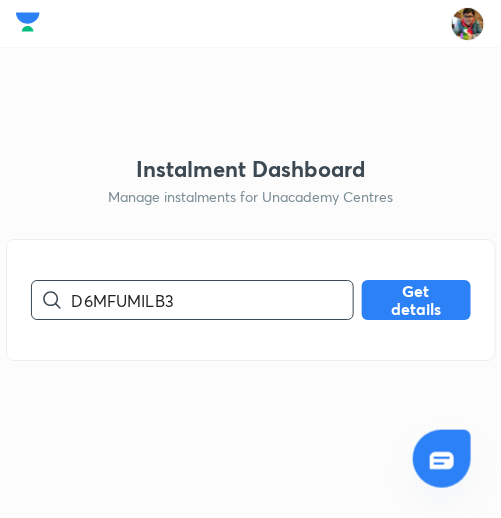 type on "D6MFUMILB3" 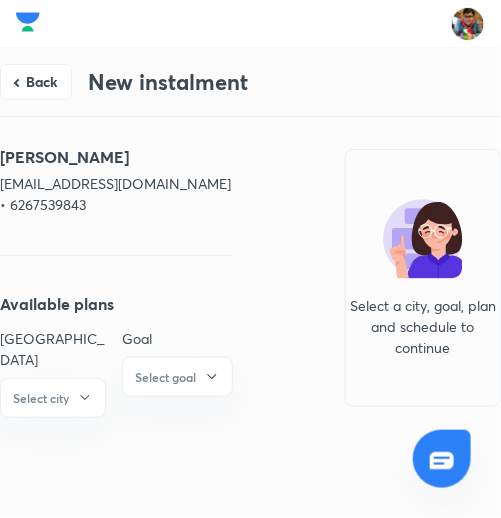 click on "[EMAIL_ADDRESS][DOMAIN_NAME] • 6267539843" at bounding box center [116, 194] 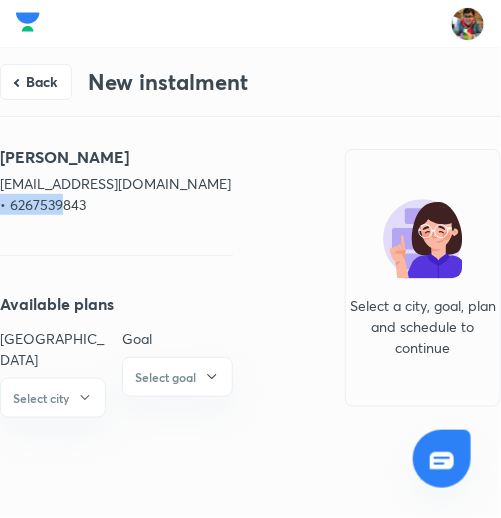 click on "[EMAIL_ADDRESS][DOMAIN_NAME] • 6267539843" at bounding box center [116, 194] 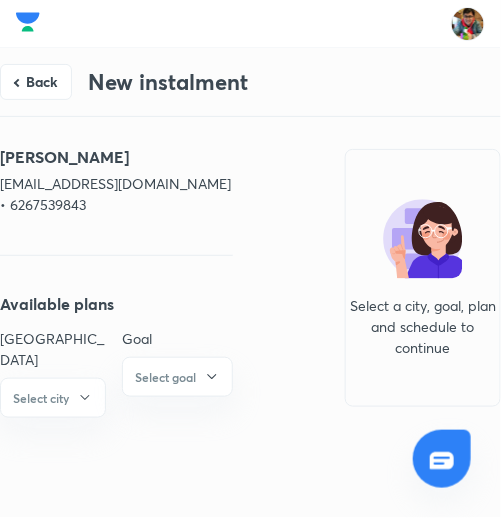click on "[PERSON_NAME]" at bounding box center [116, 157] 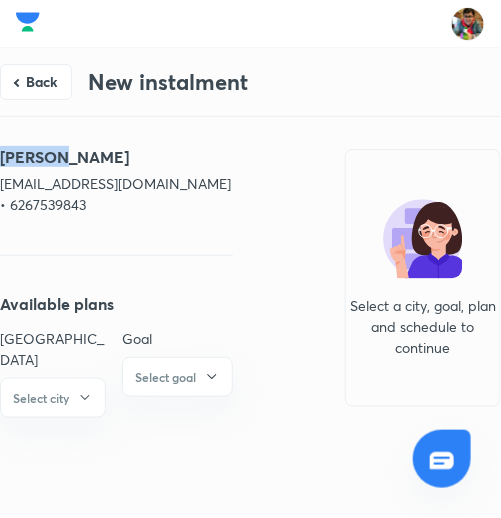 click on "[PERSON_NAME]" at bounding box center (116, 157) 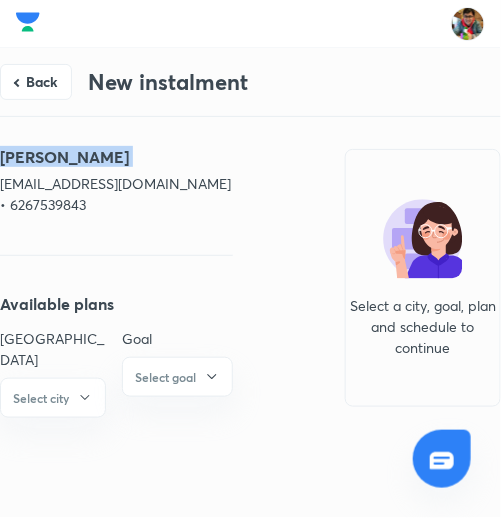click on "[PERSON_NAME]" at bounding box center (116, 157) 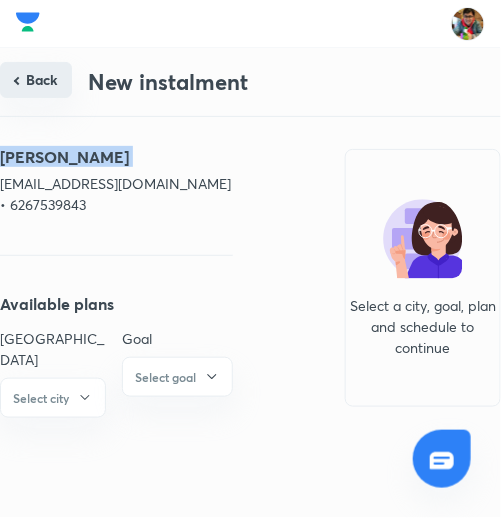 click on "Back" at bounding box center (36, 80) 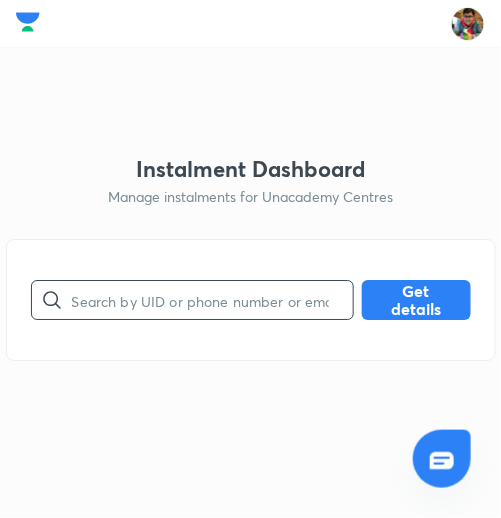 click at bounding box center (212, 300) 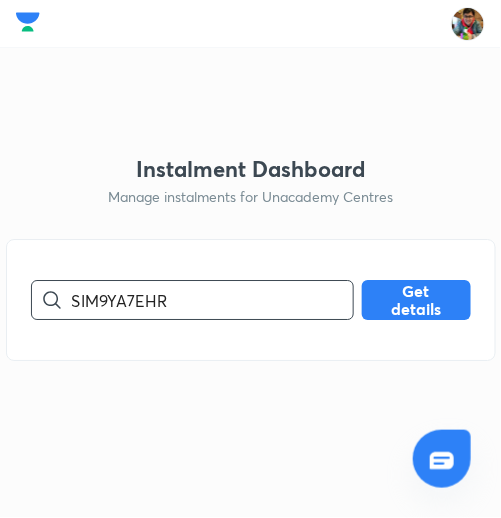 type on "SIM9YA7EHR" 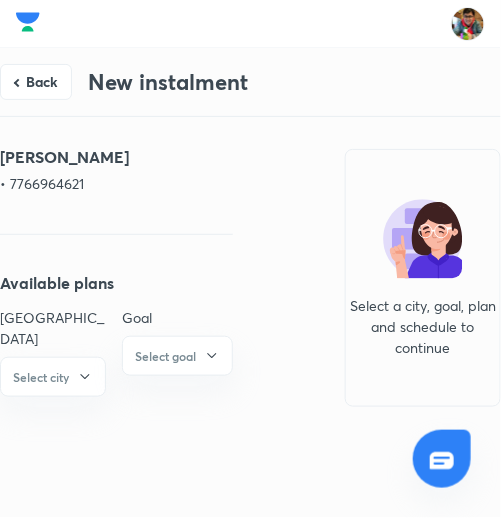 click on "• 7766964621" at bounding box center (116, 183) 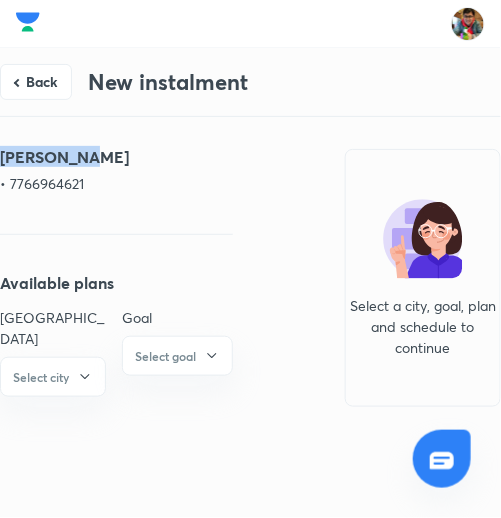 click on "[PERSON_NAME]" at bounding box center [116, 157] 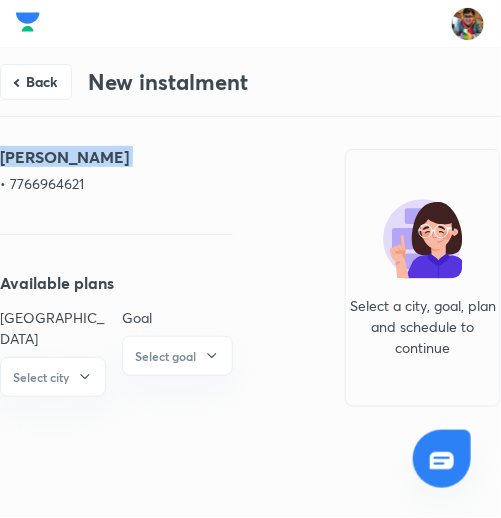 click on "[PERSON_NAME]" at bounding box center (116, 157) 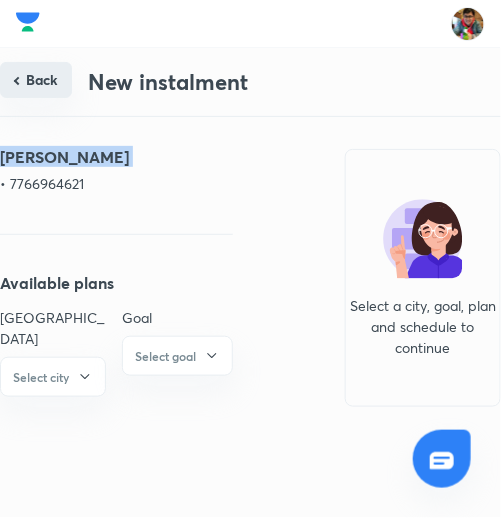 click on "Back" at bounding box center [36, 80] 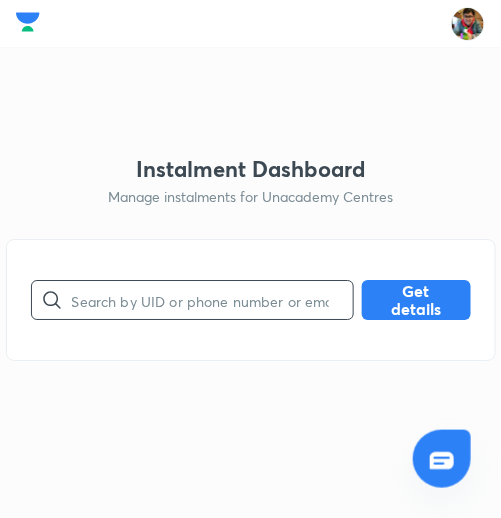 click at bounding box center (212, 300) 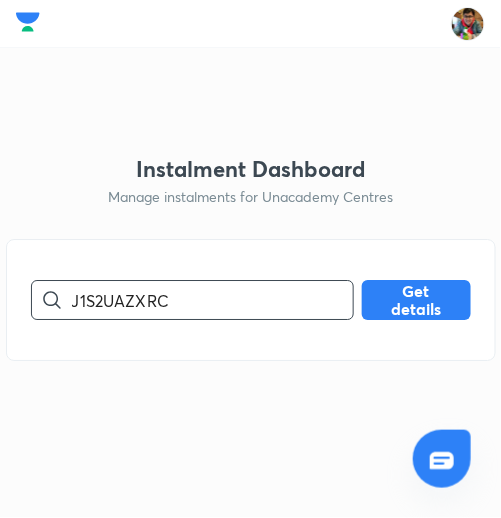 type on "J1S2UAZXRC" 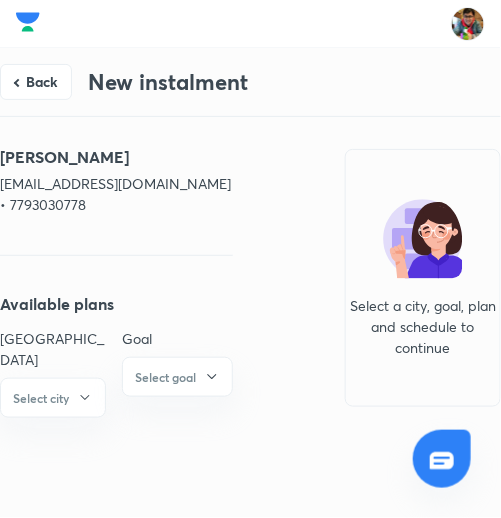 click on "[EMAIL_ADDRESS][DOMAIN_NAME] • 7793030778" at bounding box center [116, 194] 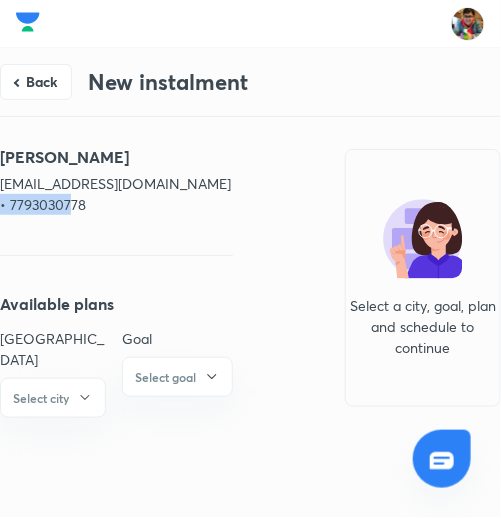 click on "[EMAIL_ADDRESS][DOMAIN_NAME] • 7793030778" at bounding box center (116, 194) 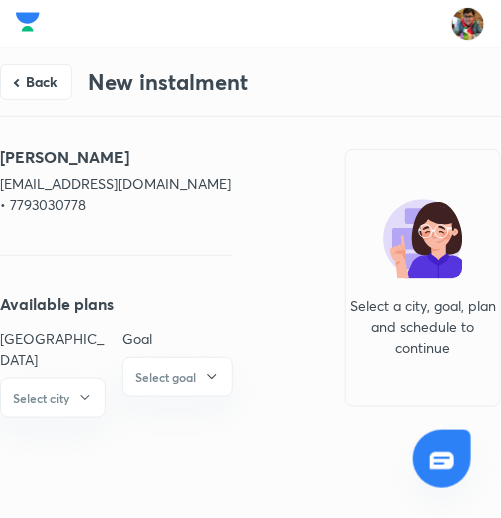 click on "[PERSON_NAME]" at bounding box center [116, 157] 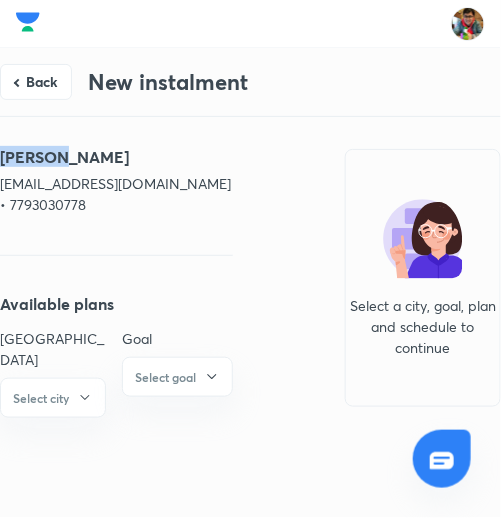 click on "[PERSON_NAME]" at bounding box center (116, 157) 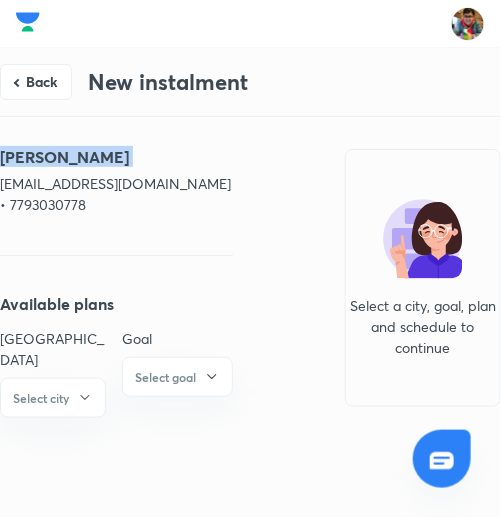 click on "[PERSON_NAME]" at bounding box center (116, 157) 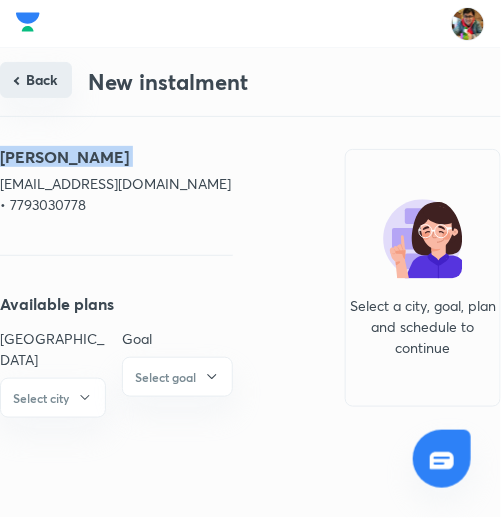 click on "Back" at bounding box center [36, 80] 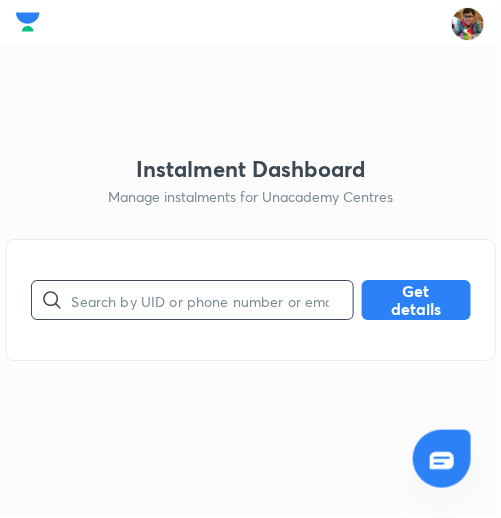 click at bounding box center [212, 300] 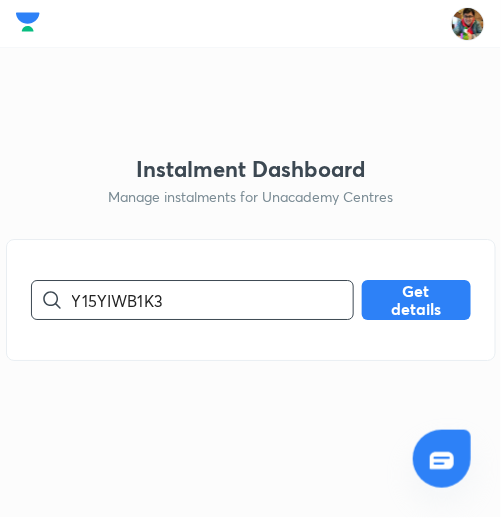 click on "Y15YIWB1K3" at bounding box center (212, 300) 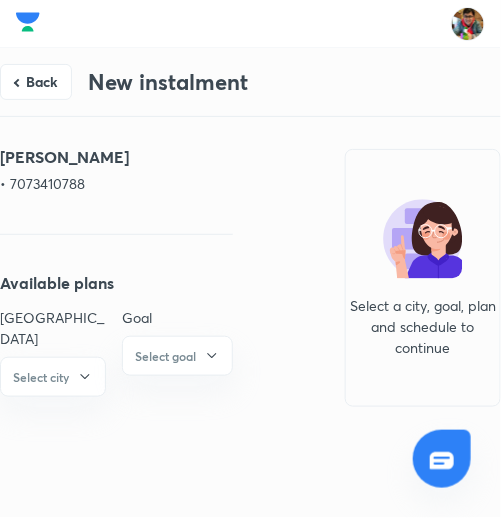 click on "• 7073410788" at bounding box center (116, 183) 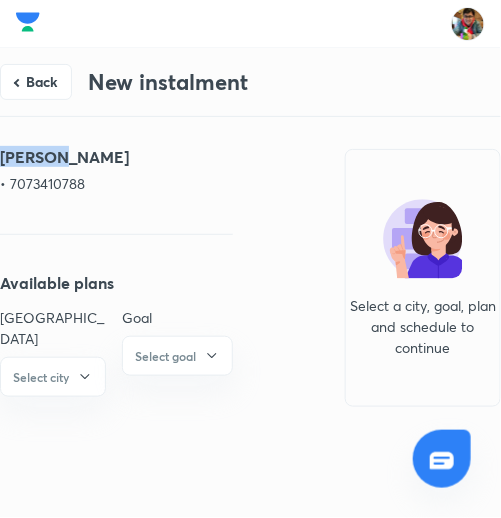 click on "[PERSON_NAME]" at bounding box center [116, 157] 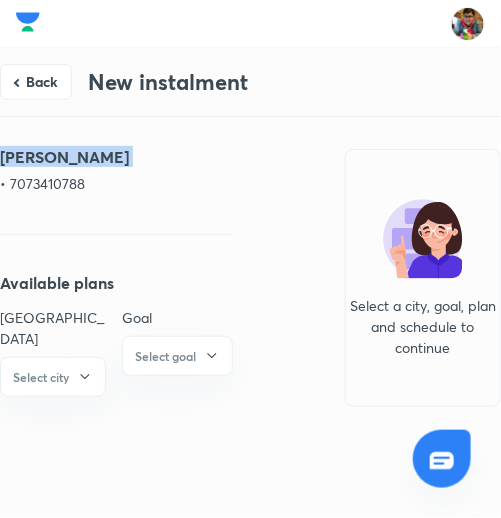 click on "[PERSON_NAME]" at bounding box center (116, 157) 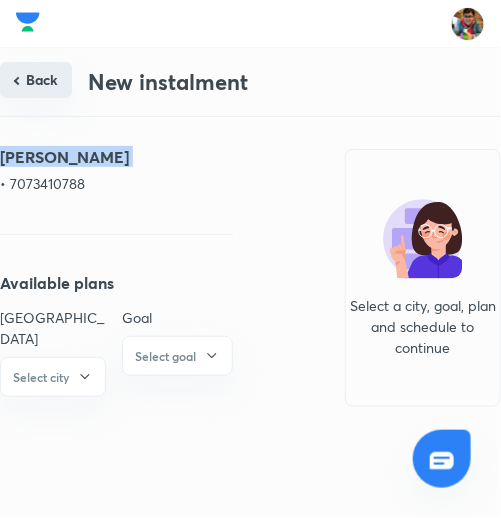 click on "Back" at bounding box center (36, 80) 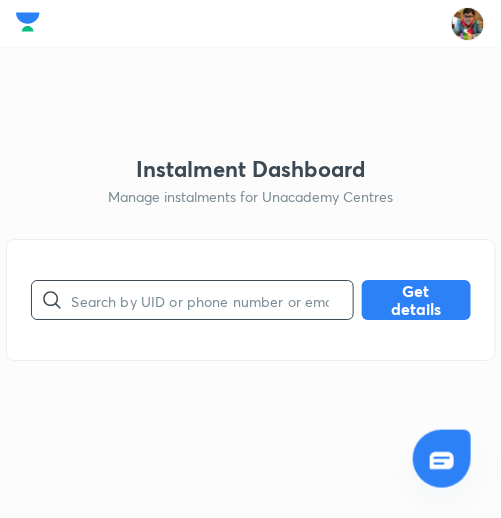 click at bounding box center [212, 300] 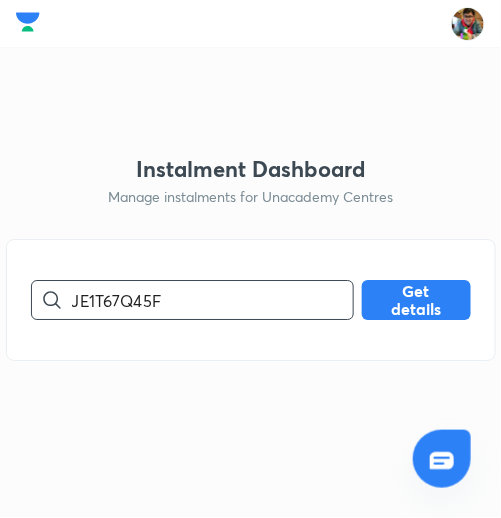 type on "JE1T67Q45F" 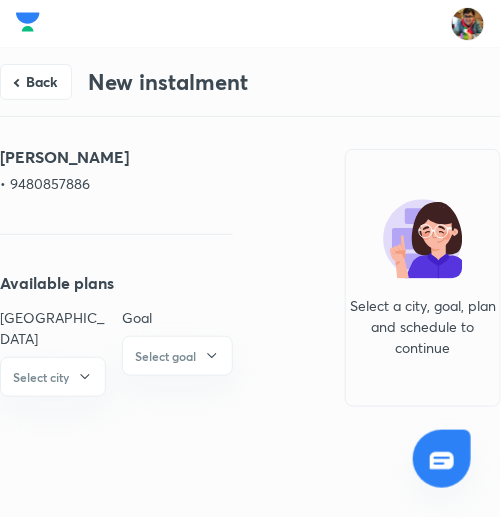 click on "• 9480857886" at bounding box center (116, 183) 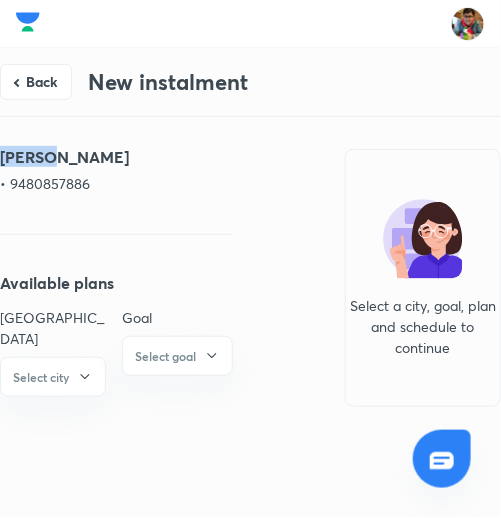 click on "[PERSON_NAME]" at bounding box center (116, 157) 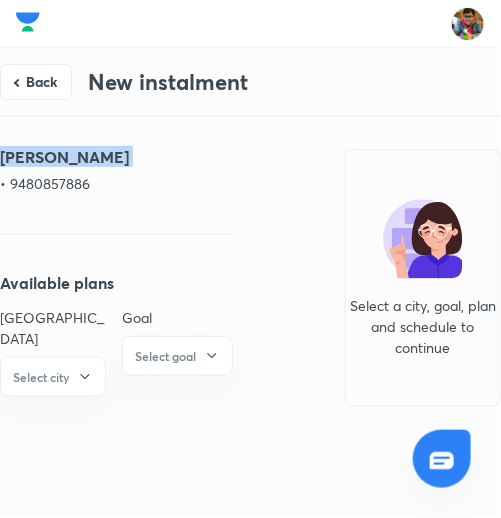 click on "[PERSON_NAME]" at bounding box center (116, 157) 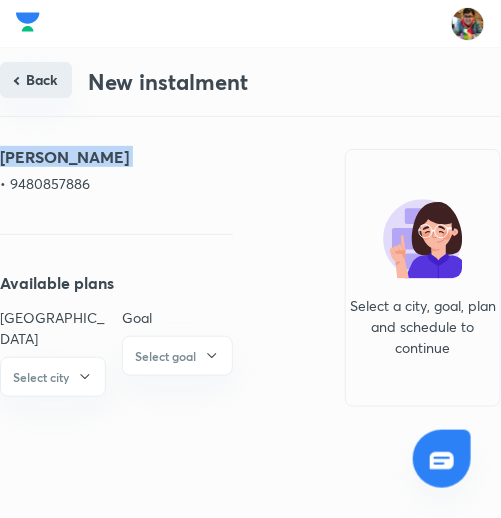 click on "Back" at bounding box center (36, 80) 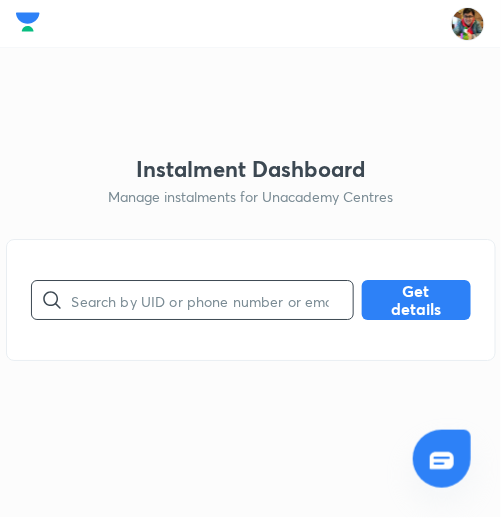 click at bounding box center [212, 300] 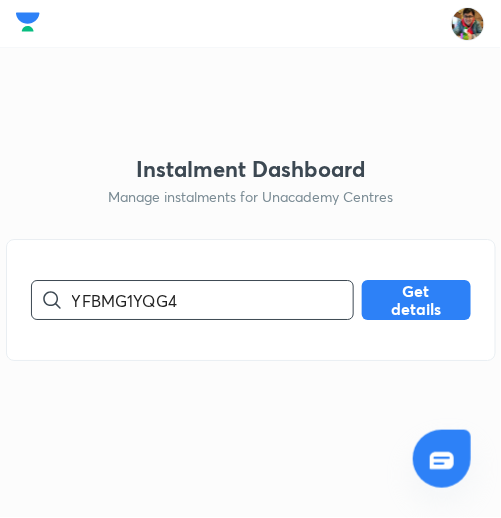 type on "YFBMG1YQG4" 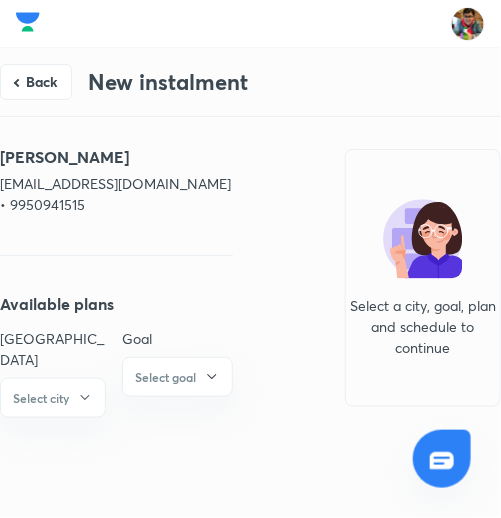click on "[EMAIL_ADDRESS][DOMAIN_NAME] • 9950941515" at bounding box center [116, 194] 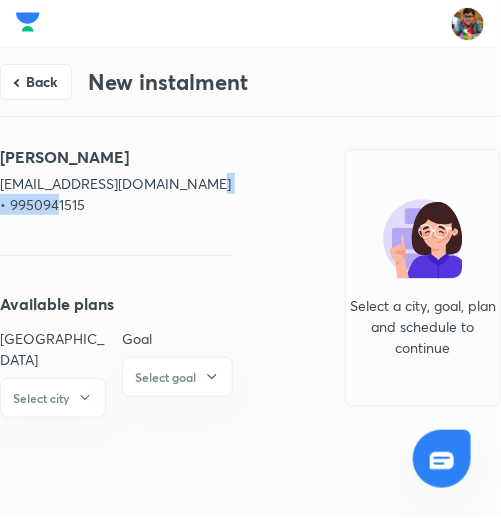 click on "[EMAIL_ADDRESS][DOMAIN_NAME] • 9950941515" at bounding box center (116, 194) 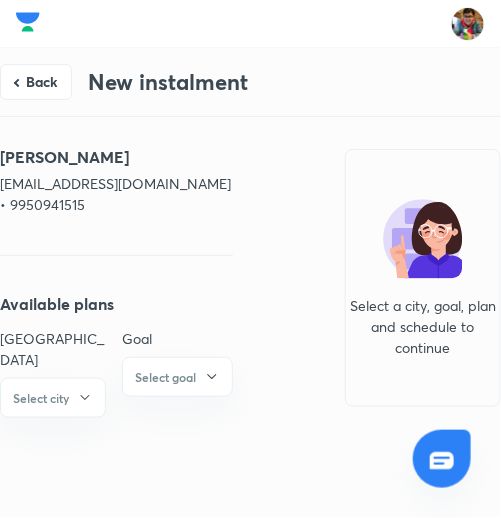 click on "[PERSON_NAME]" at bounding box center [116, 157] 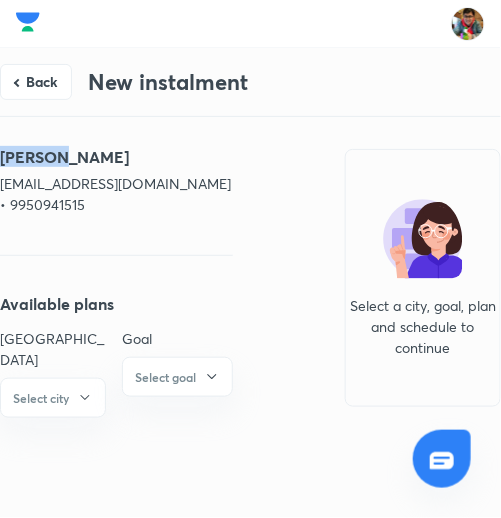 click on "[PERSON_NAME]" at bounding box center (116, 157) 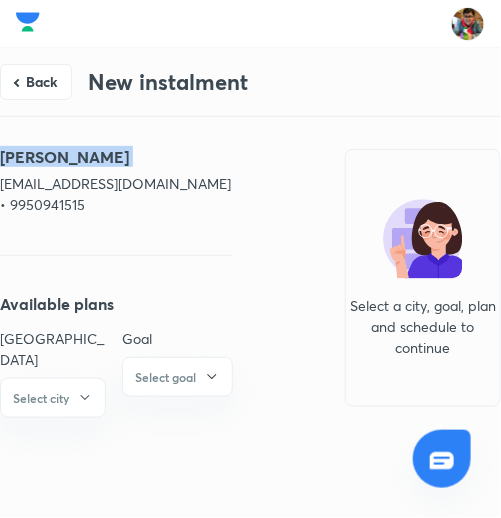 click on "[PERSON_NAME]" at bounding box center (116, 157) 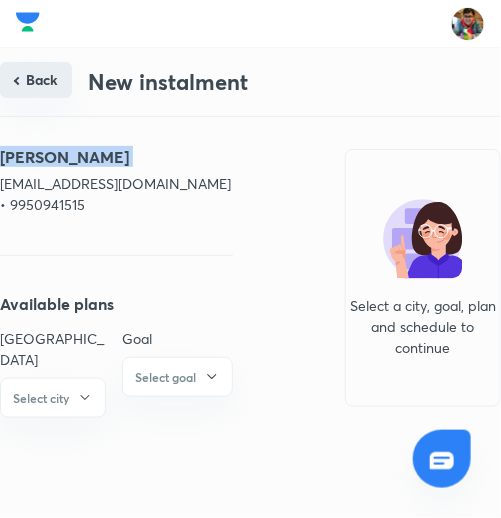 click on "Back" at bounding box center (36, 80) 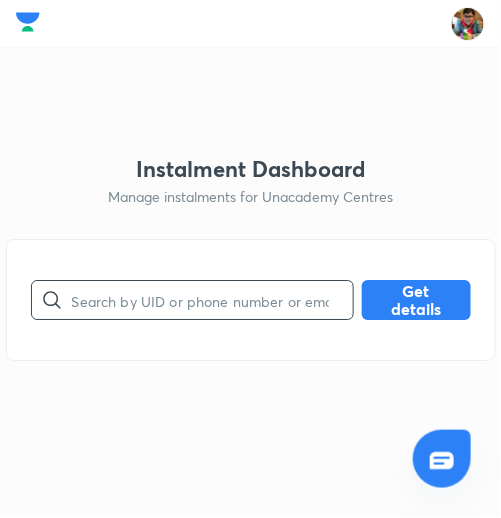 click at bounding box center [212, 300] 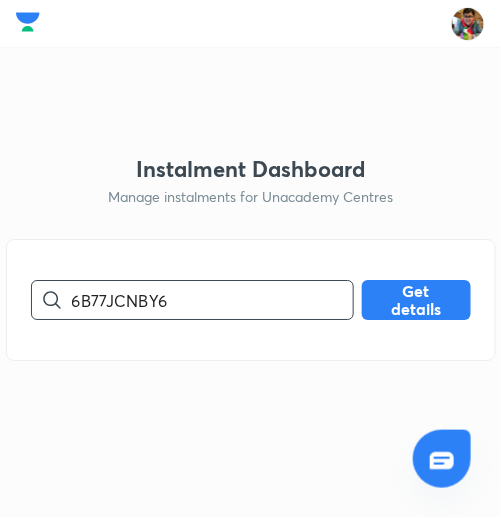 type on "6B77JCNBY6" 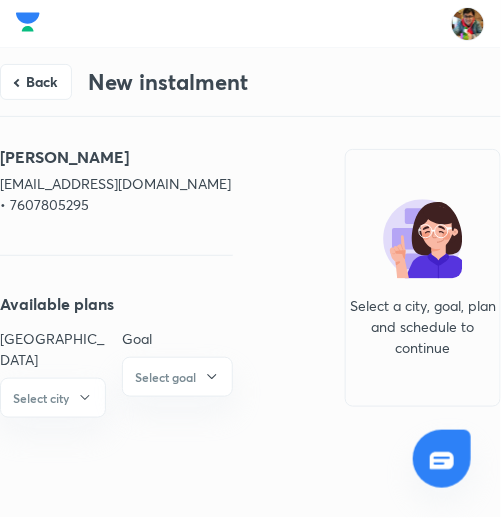 click on "[EMAIL_ADDRESS][DOMAIN_NAME] • 7607805295" at bounding box center (116, 194) 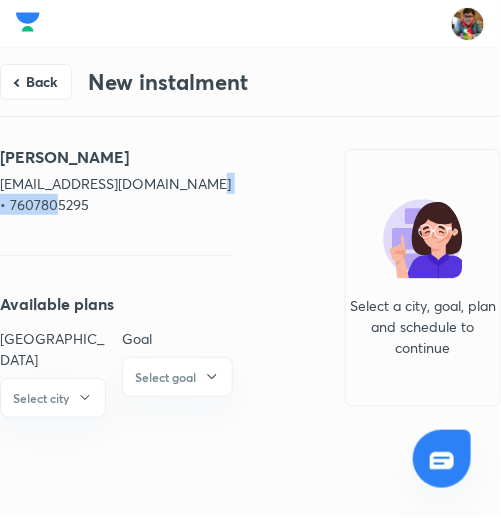 click on "[EMAIL_ADDRESS][DOMAIN_NAME] • 7607805295" at bounding box center [116, 194] 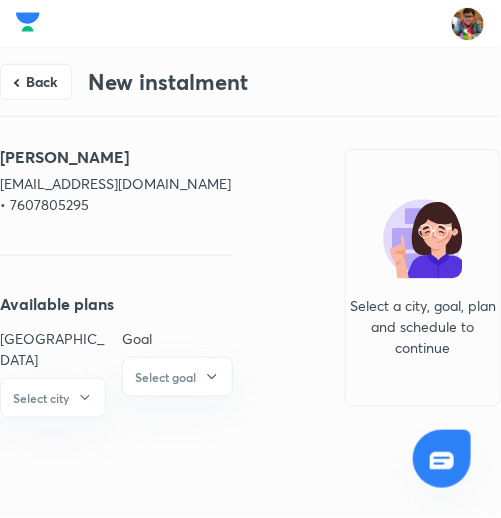 click on "[PERSON_NAME]" at bounding box center [116, 157] 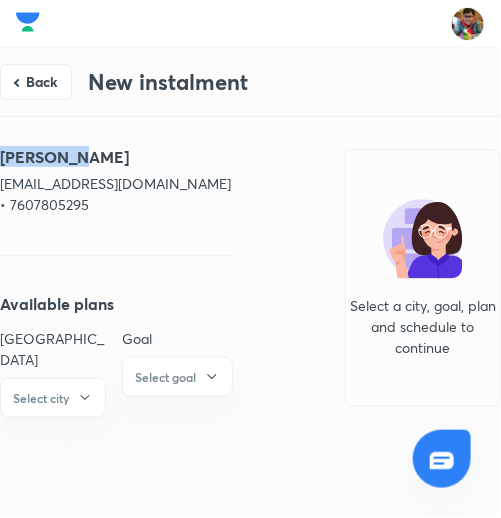click on "[PERSON_NAME]" at bounding box center (116, 157) 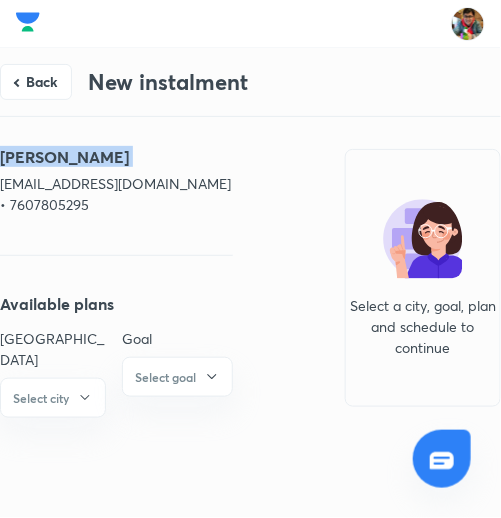 click on "[PERSON_NAME]" at bounding box center (116, 157) 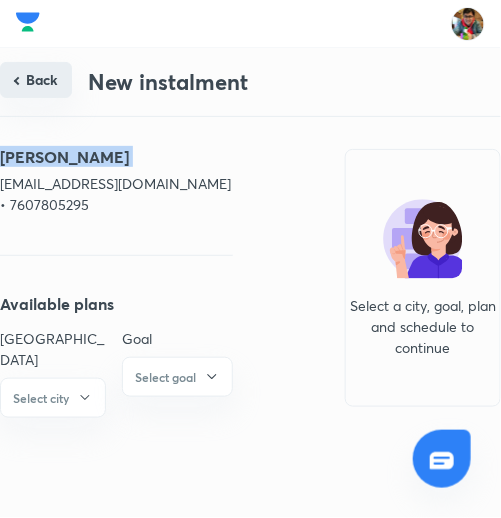 click on "Back" at bounding box center (36, 80) 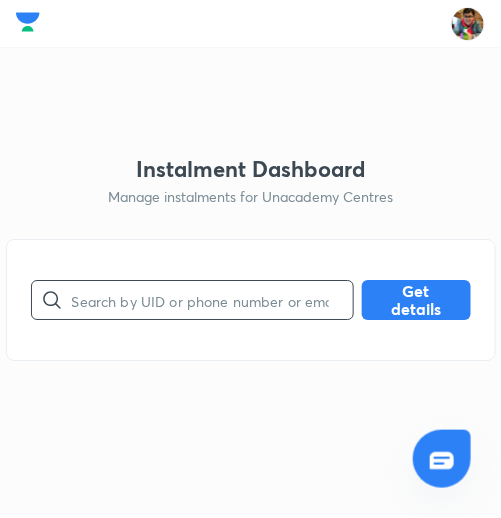 click at bounding box center (212, 300) 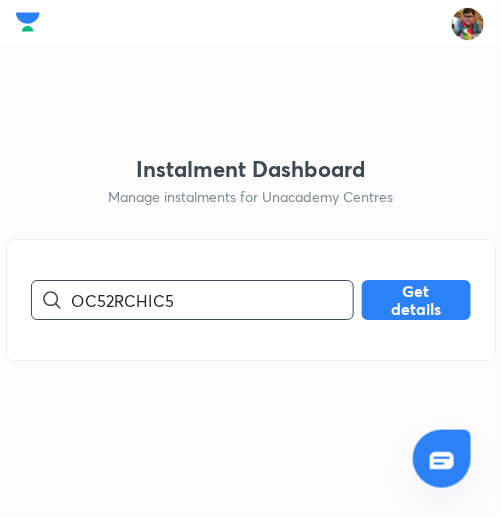 type on "OC52RCHIC5" 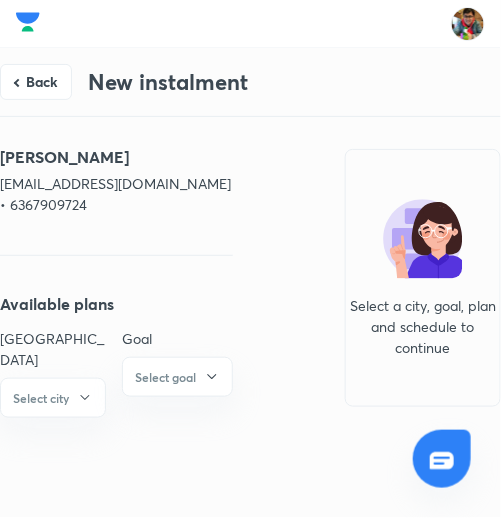 click on "[EMAIL_ADDRESS][DOMAIN_NAME] • 6367909724" at bounding box center (116, 194) 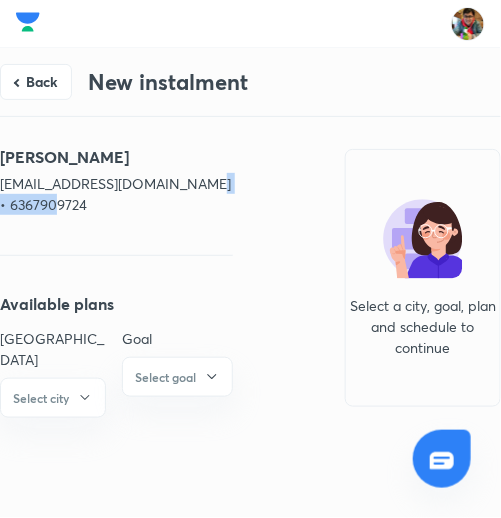 click on "[EMAIL_ADDRESS][DOMAIN_NAME] • 6367909724" at bounding box center (116, 194) 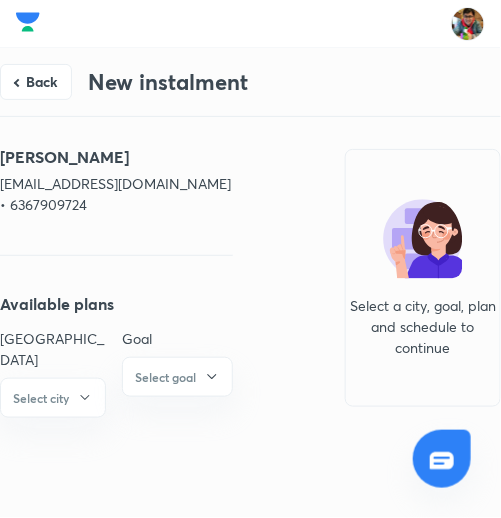 click on "[PERSON_NAME]" at bounding box center (116, 157) 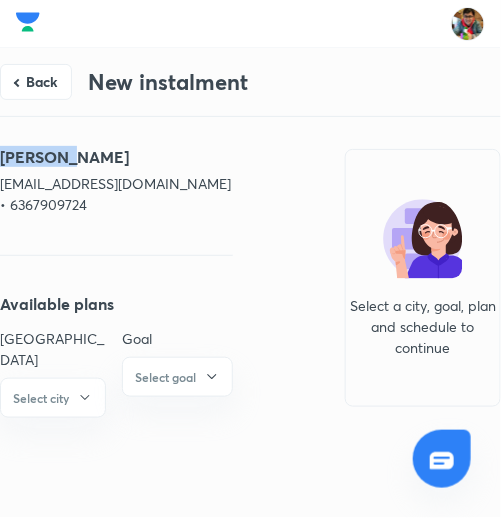 click on "[PERSON_NAME]" at bounding box center [116, 157] 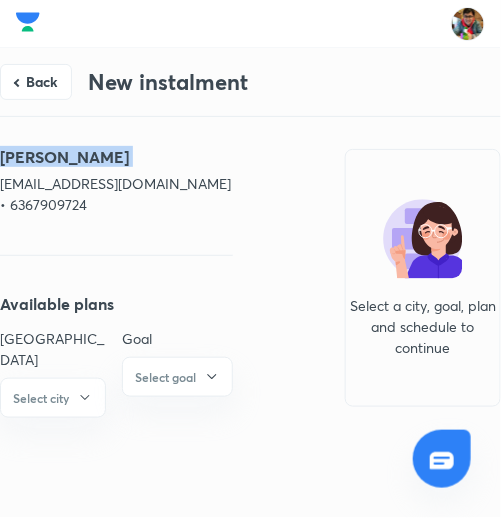 click on "[PERSON_NAME]" at bounding box center [116, 157] 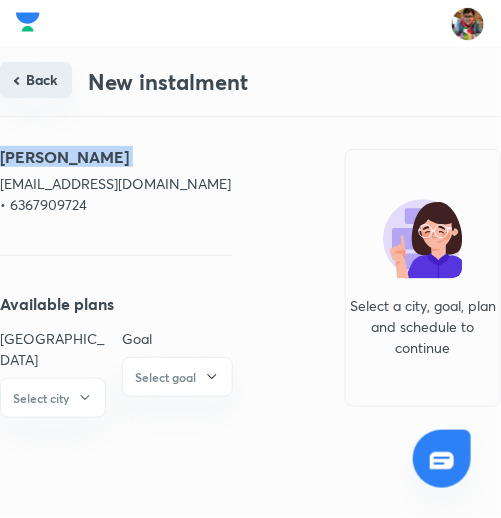 click on "Back" at bounding box center (36, 80) 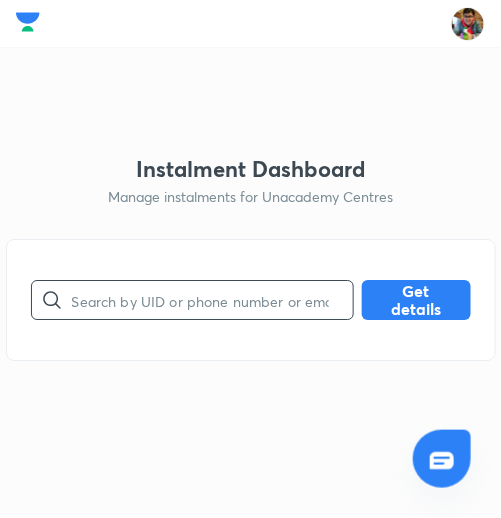 click at bounding box center (212, 300) 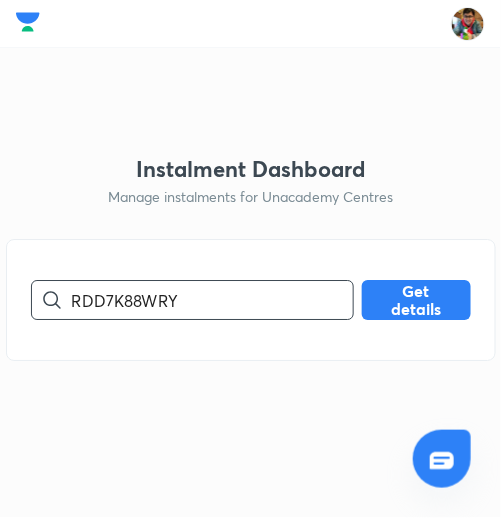 type on "RDD7K88WRY" 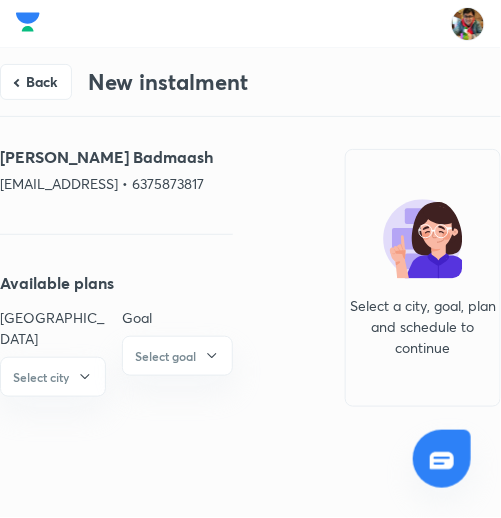 click on "[EMAIL_ADDRESS] • 6375873817" at bounding box center [116, 183] 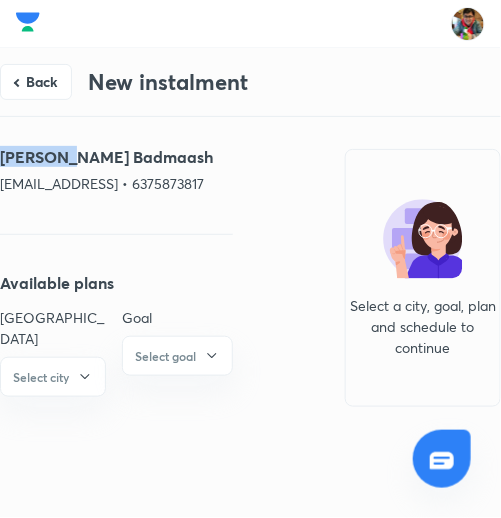 click on "[PERSON_NAME] Badmaash" at bounding box center [116, 157] 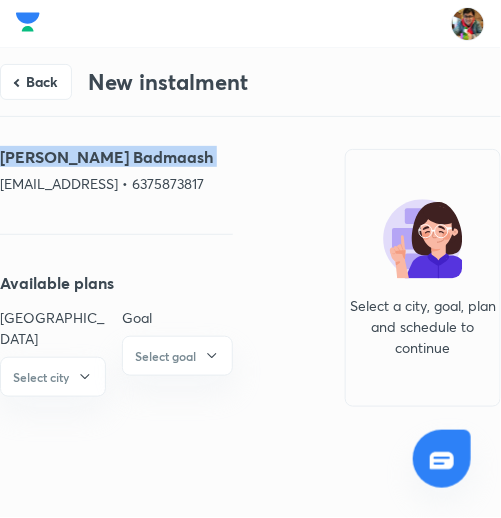 click on "[PERSON_NAME] Badmaash" at bounding box center (116, 157) 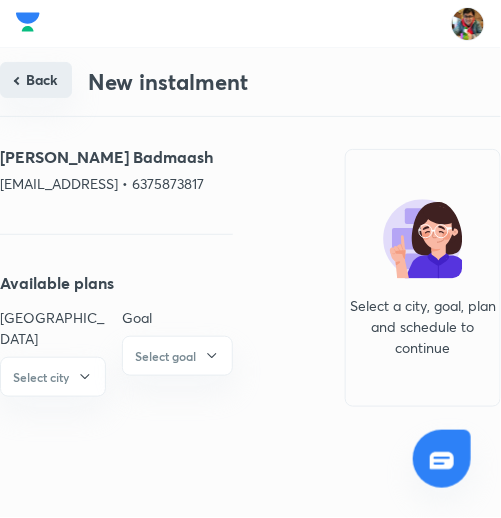 click on "Back New instalment" at bounding box center (250, 82) 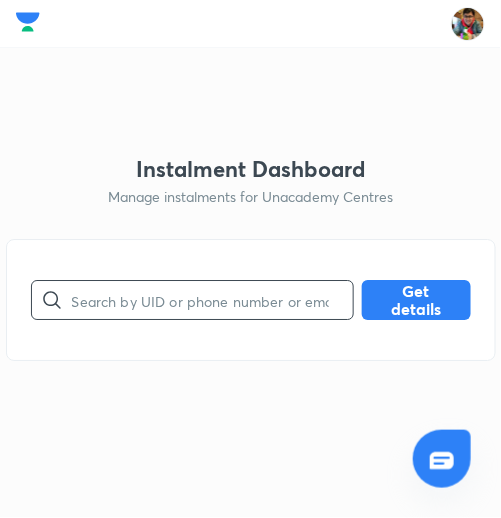 click at bounding box center (212, 300) 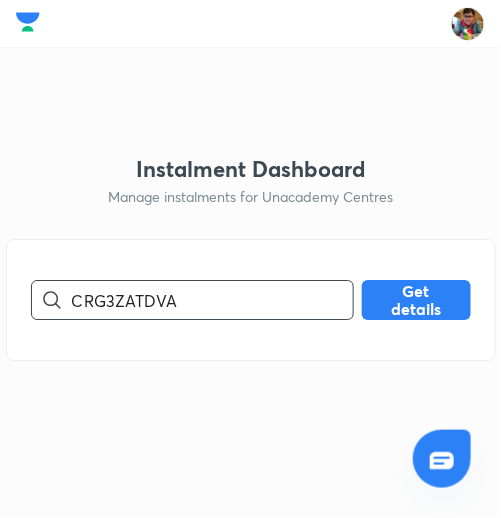type on "CRG3ZATDVA" 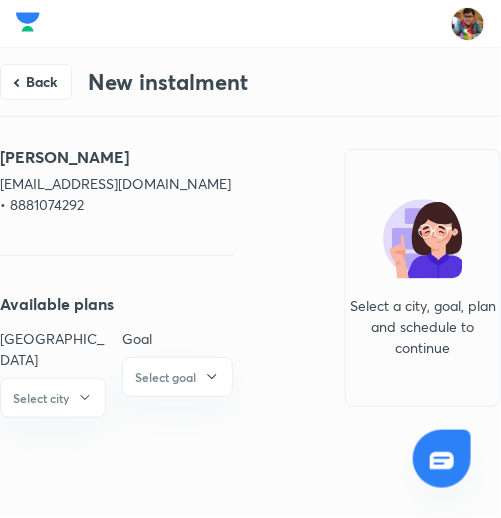 click on "[EMAIL_ADDRESS][DOMAIN_NAME] • 8881074292" at bounding box center [116, 194] 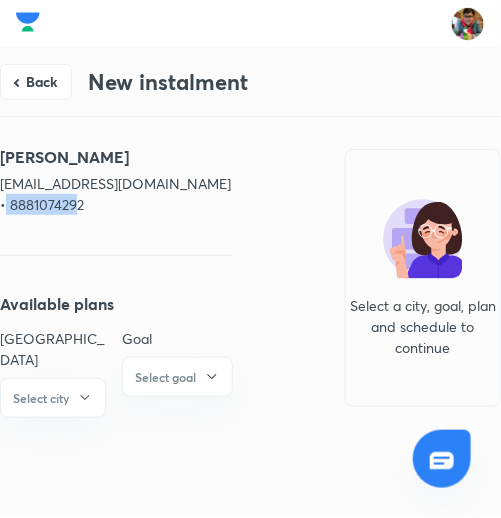 click on "[EMAIL_ADDRESS][DOMAIN_NAME] • 8881074292" at bounding box center (116, 194) 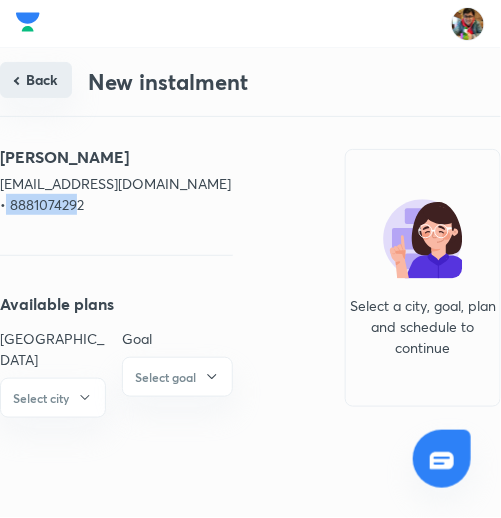 click on "Back" at bounding box center [36, 80] 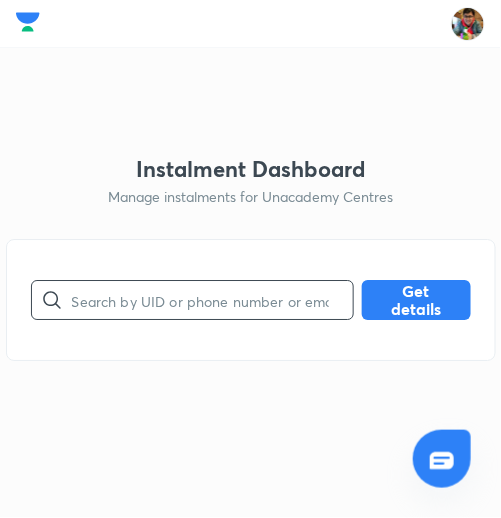 click at bounding box center [212, 300] 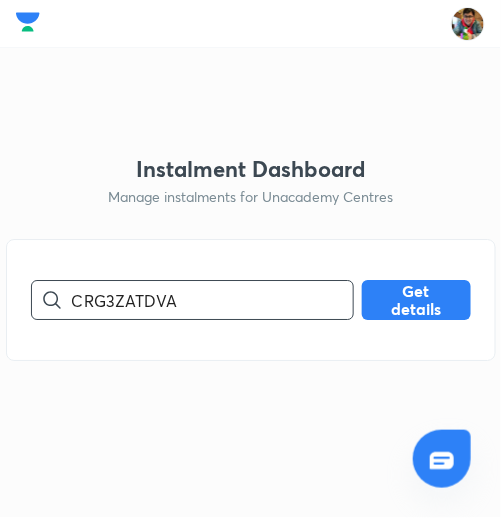 type on "CRG3ZATDVA" 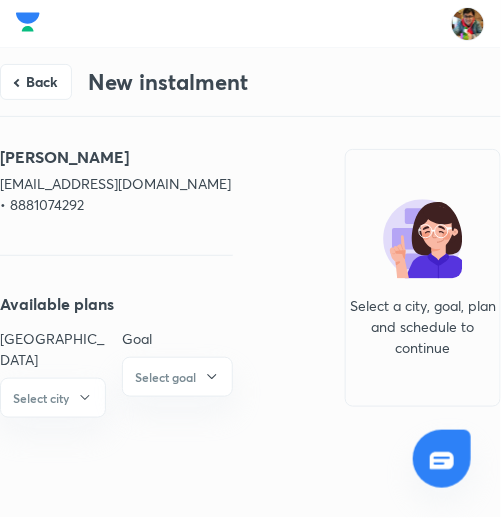click on "[EMAIL_ADDRESS][DOMAIN_NAME] • 8881074292" at bounding box center (116, 194) 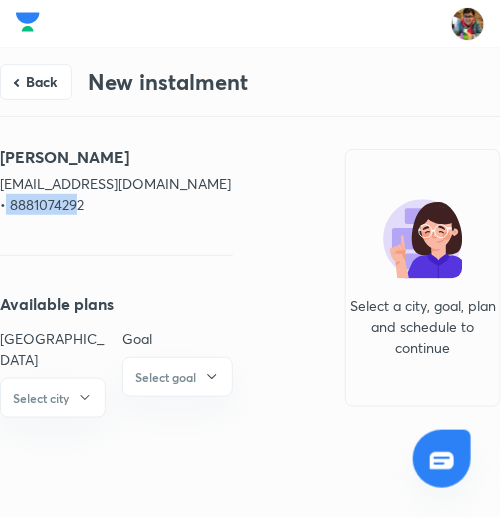 click on "[EMAIL_ADDRESS][DOMAIN_NAME] • 8881074292" at bounding box center [116, 194] 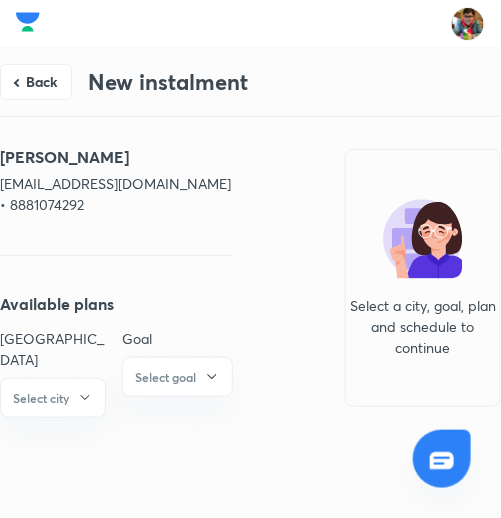 click on "[PERSON_NAME]" at bounding box center (116, 157) 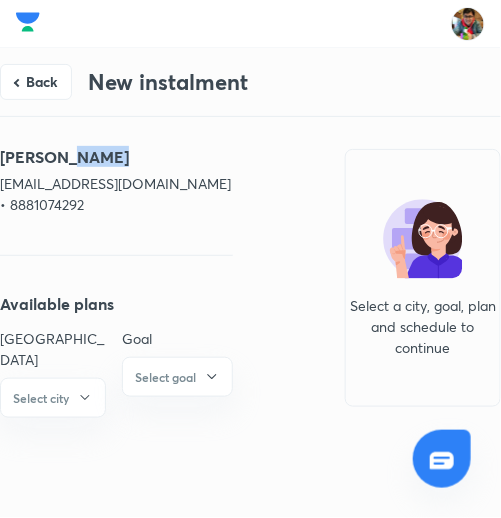 click on "[PERSON_NAME]" at bounding box center [116, 157] 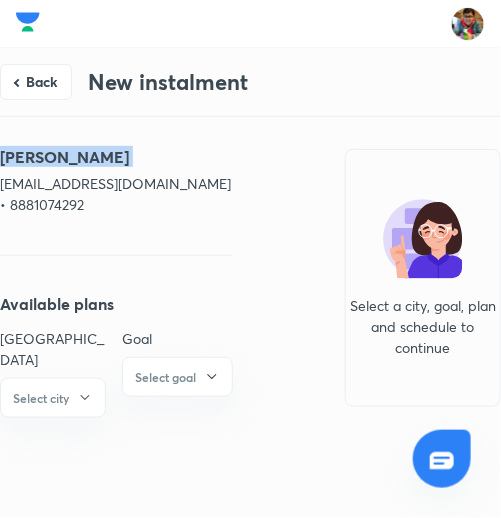 drag, startPoint x: 67, startPoint y: 159, endPoint x: -437, endPoint y: 114, distance: 506.00494 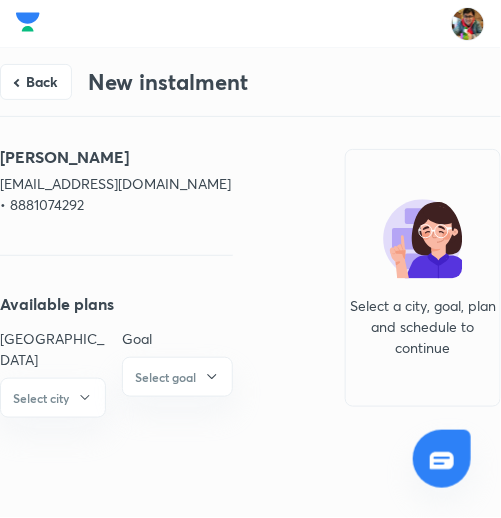 click on "[PERSON_NAME] [EMAIL_ADDRESS][DOMAIN_NAME] • 8881074292" at bounding box center [116, 190] 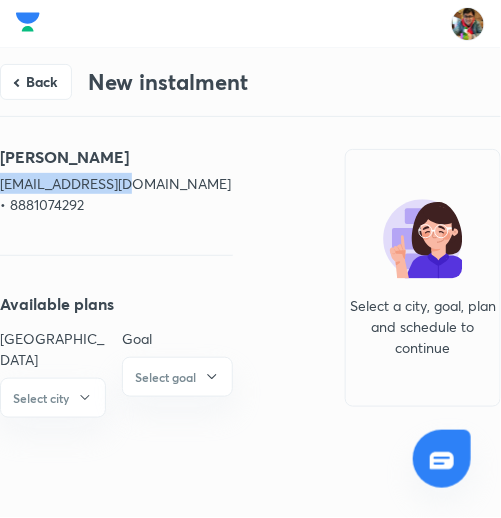 click on "[PERSON_NAME] [EMAIL_ADDRESS][DOMAIN_NAME] • 8881074292" at bounding box center (116, 190) 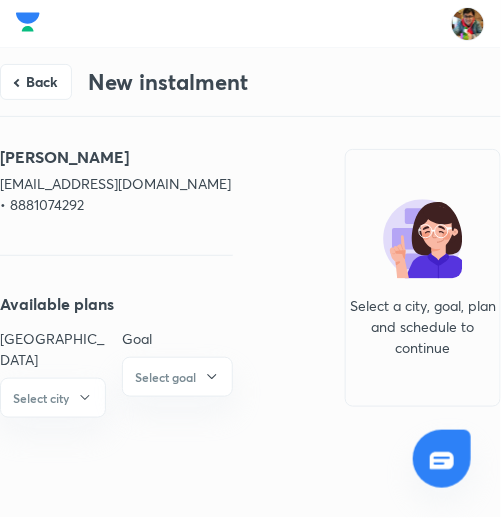 click on "[PERSON_NAME]" at bounding box center (116, 157) 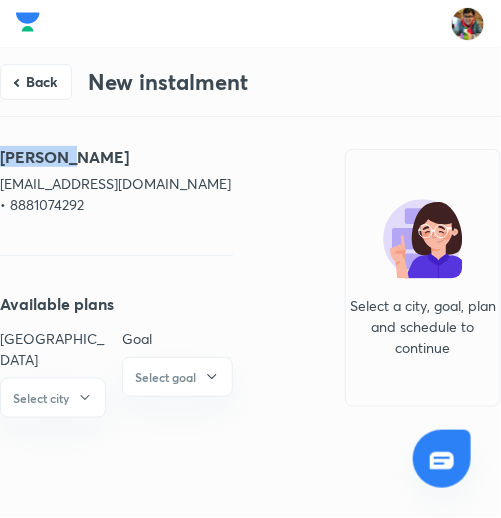 click on "[PERSON_NAME]" at bounding box center [116, 157] 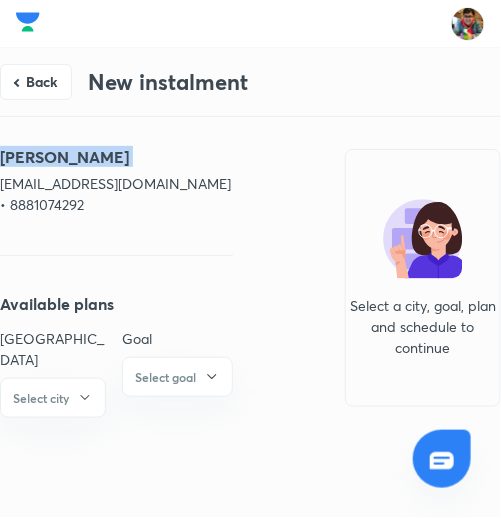 click on "[PERSON_NAME]" at bounding box center [116, 157] 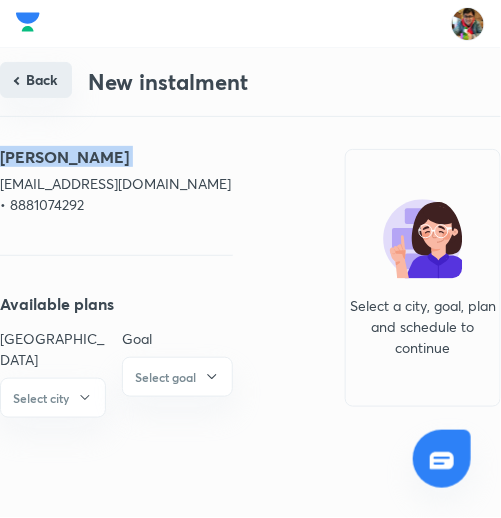 click on "Back" at bounding box center (36, 80) 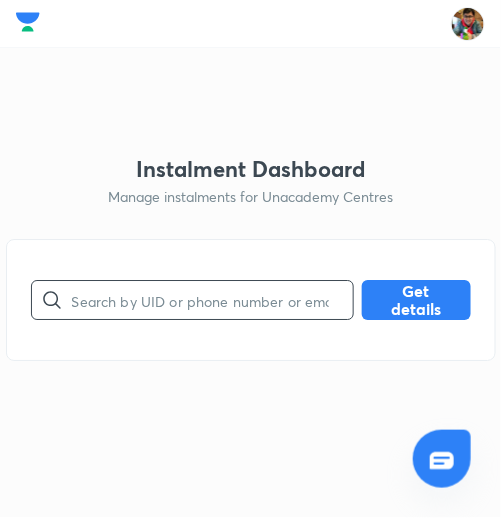 click at bounding box center (212, 300) 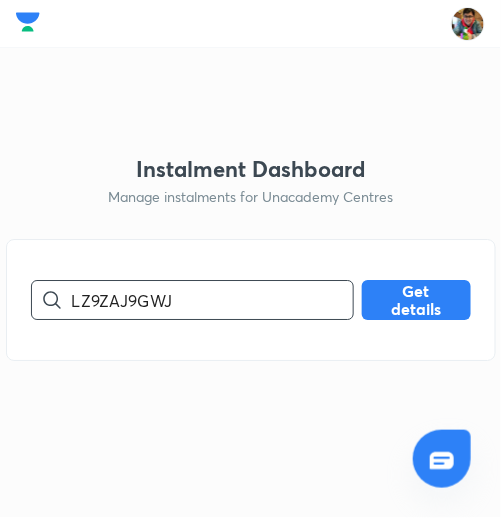 type on "LZ9ZAJ9GWJ" 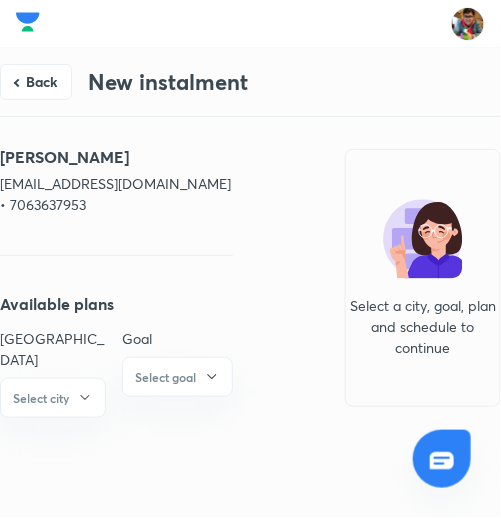 click on "[EMAIL_ADDRESS][DOMAIN_NAME] • 7063637953" at bounding box center (116, 194) 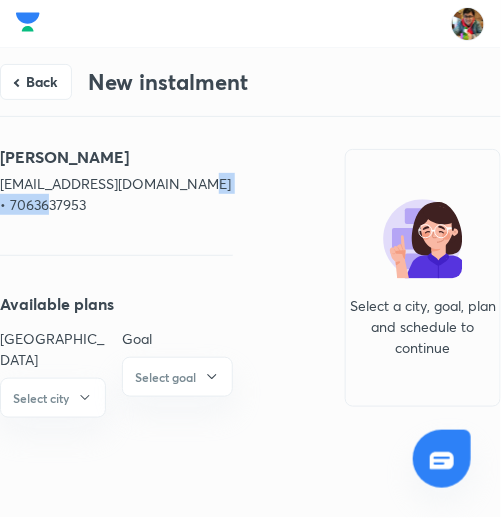 click on "[EMAIL_ADDRESS][DOMAIN_NAME] • 7063637953" at bounding box center [116, 194] 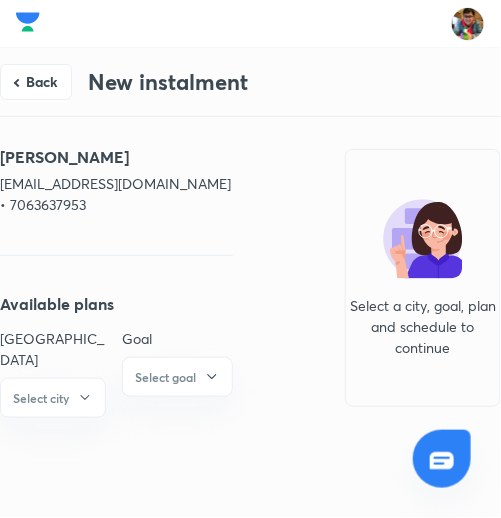 click on "[PERSON_NAME]" at bounding box center [116, 157] 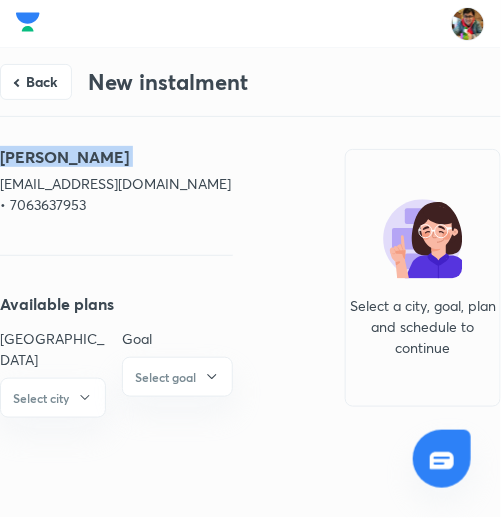 click on "[PERSON_NAME]" at bounding box center [116, 157] 